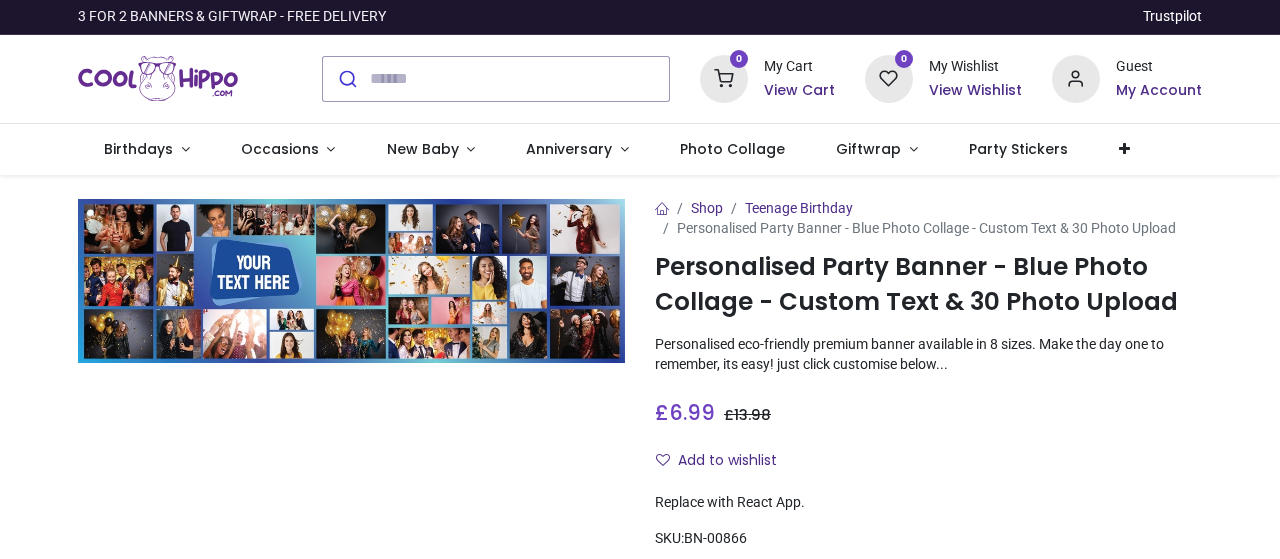 scroll, scrollTop: 0, scrollLeft: 0, axis: both 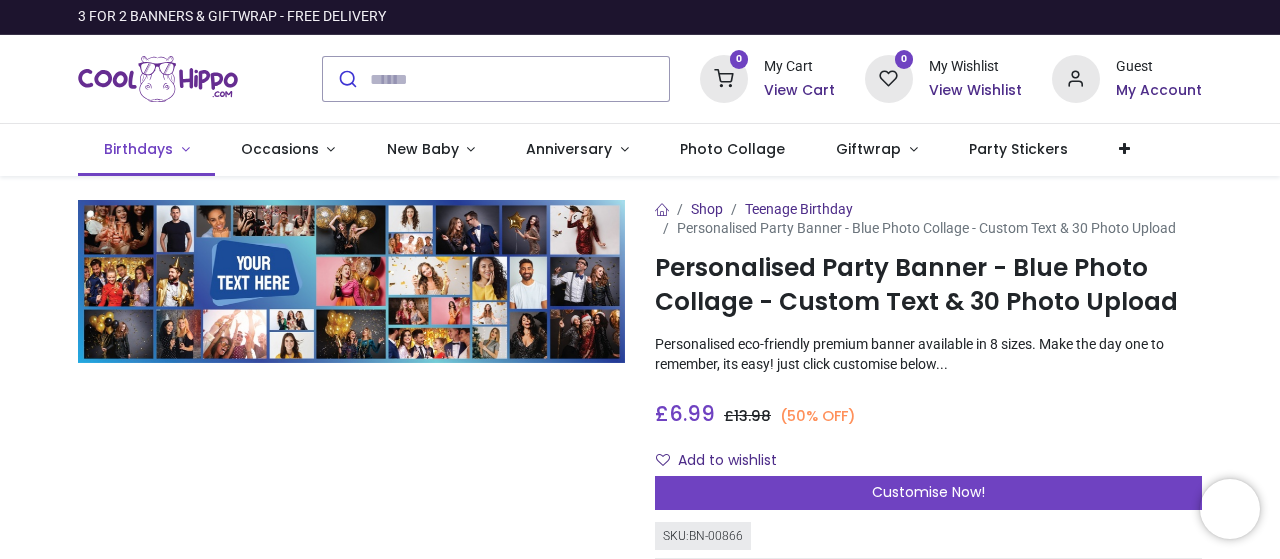 click on "Birthdays" at bounding box center [138, 149] 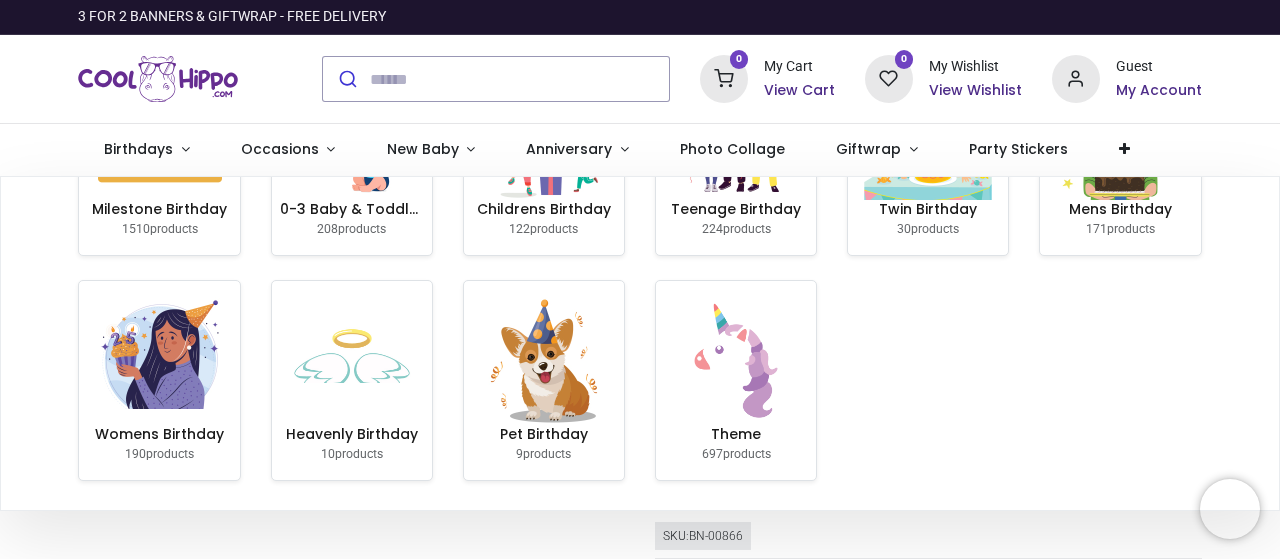 scroll, scrollTop: 0, scrollLeft: 0, axis: both 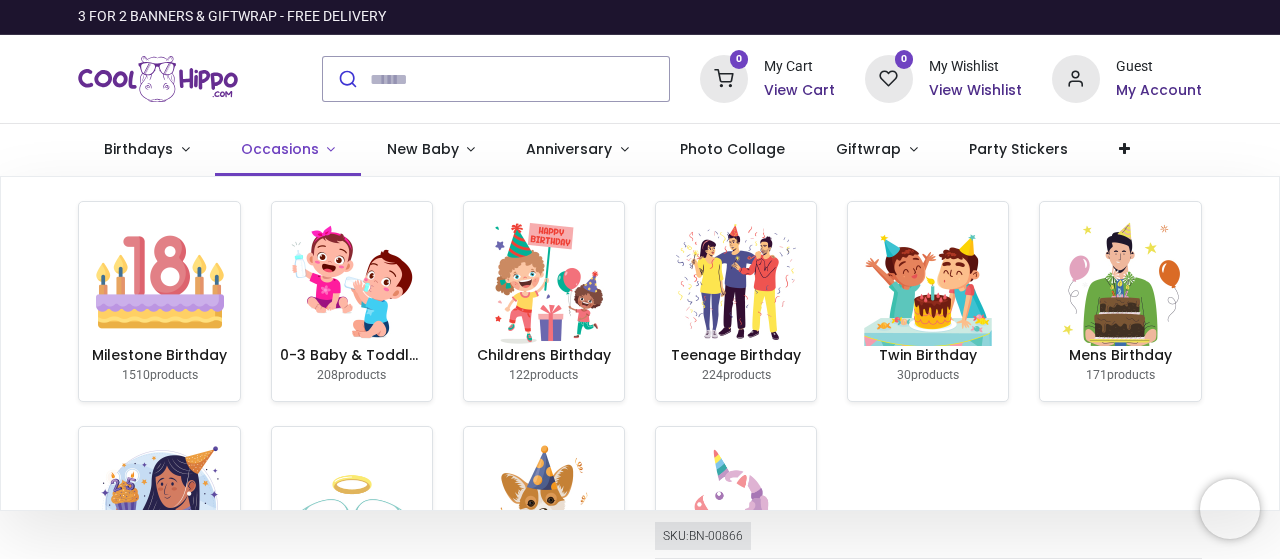 click on "Occasions" at bounding box center [280, 149] 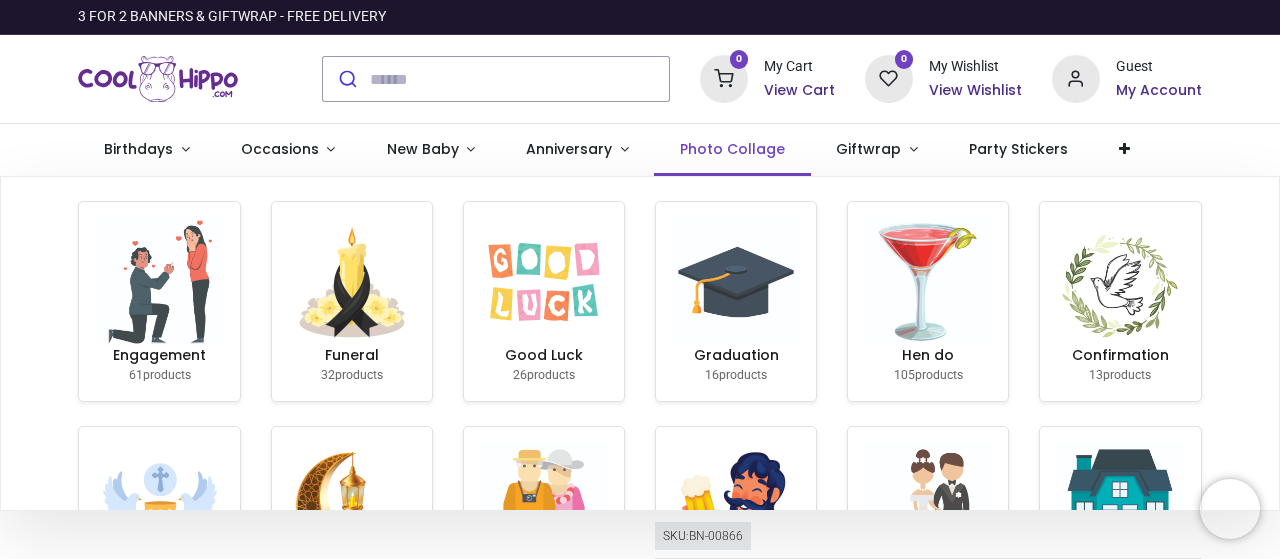 click on "Photo Collage" at bounding box center [732, 149] 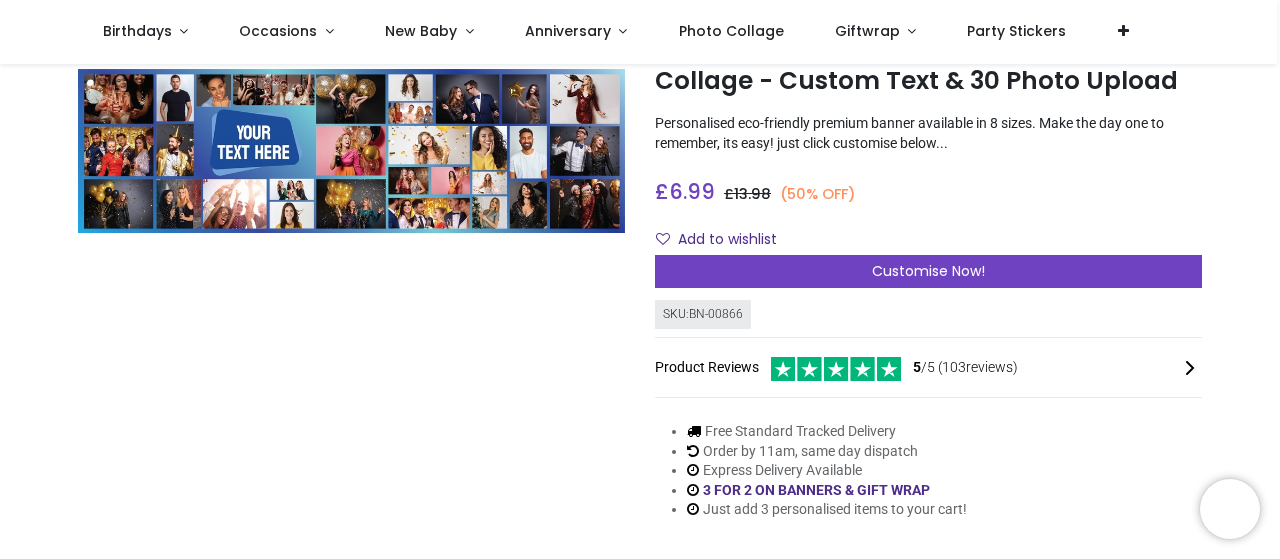 scroll, scrollTop: 144, scrollLeft: 0, axis: vertical 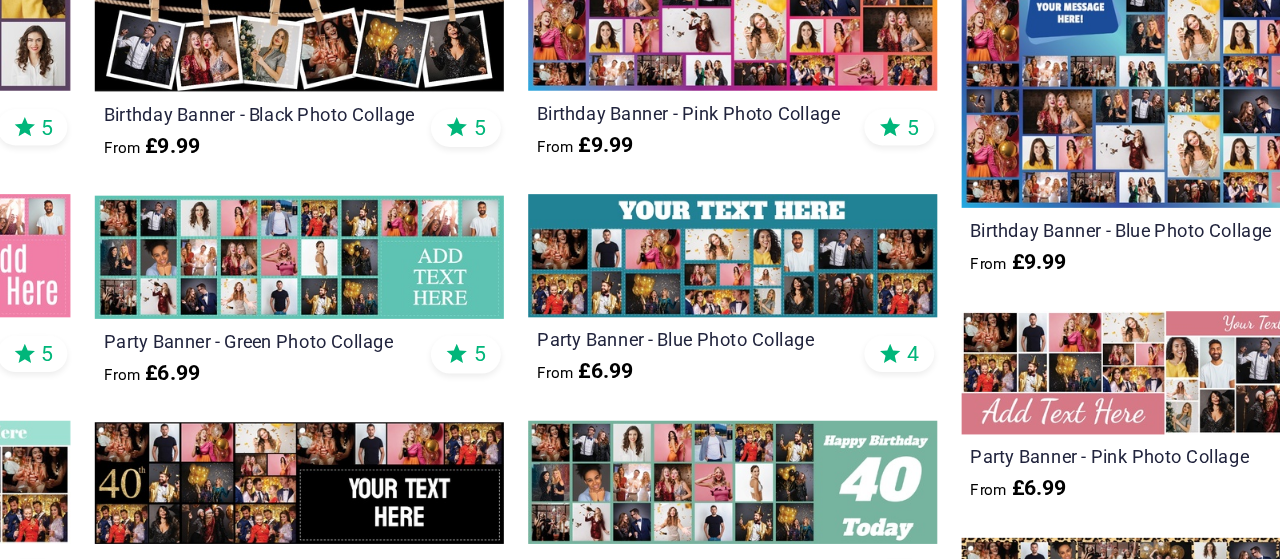 click at bounding box center [497, 328] 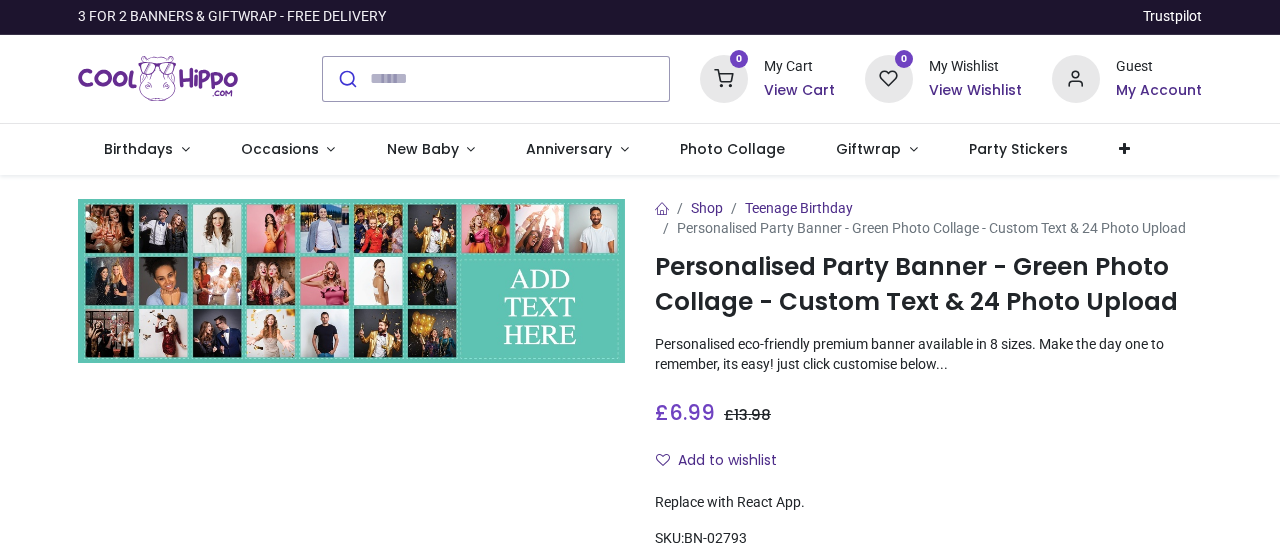 scroll, scrollTop: 0, scrollLeft: 0, axis: both 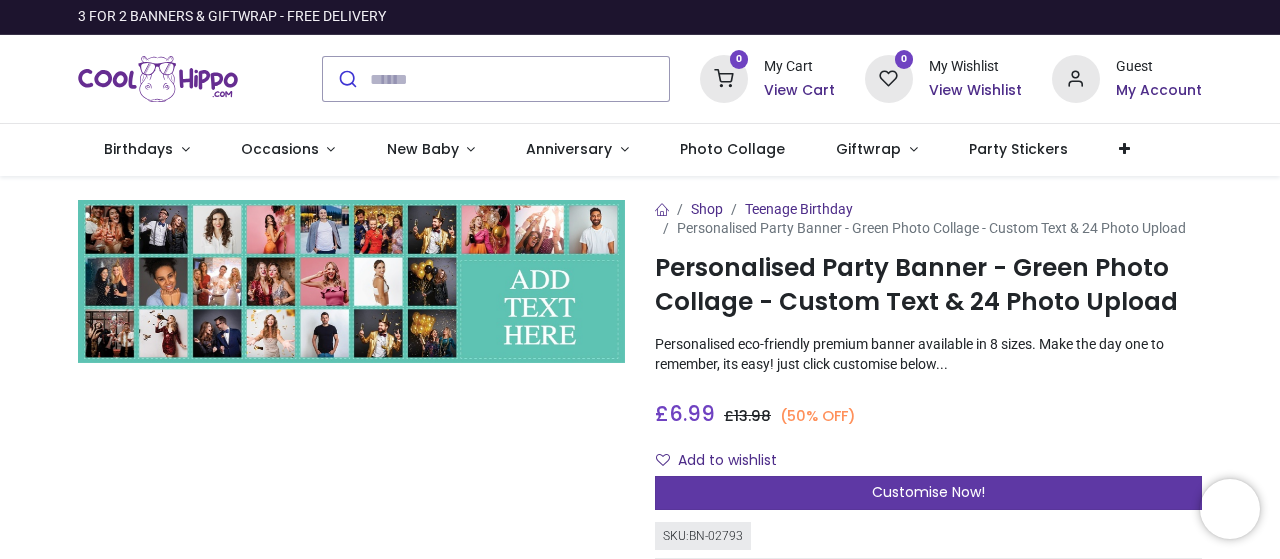click on "Customise Now!" at bounding box center (928, 492) 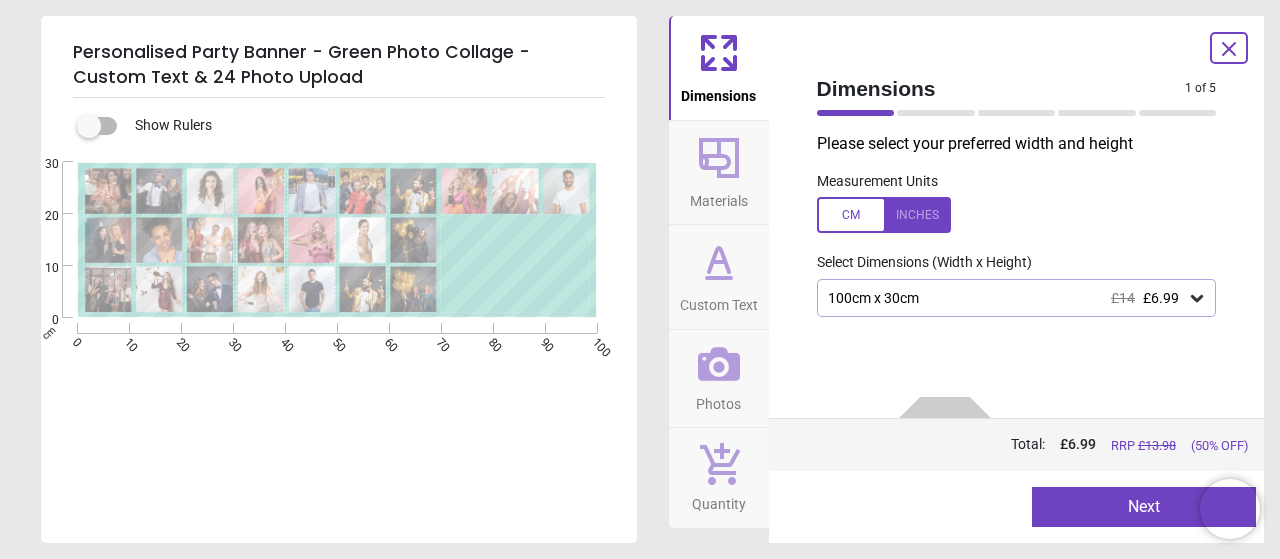 click at bounding box center (897, 507) 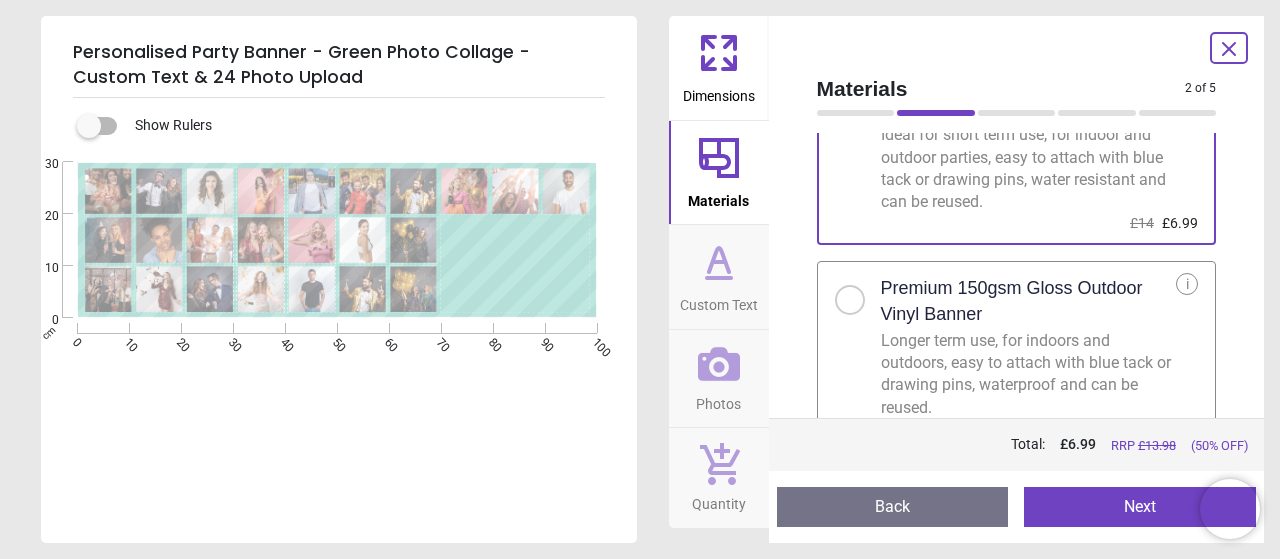 scroll, scrollTop: 146, scrollLeft: 0, axis: vertical 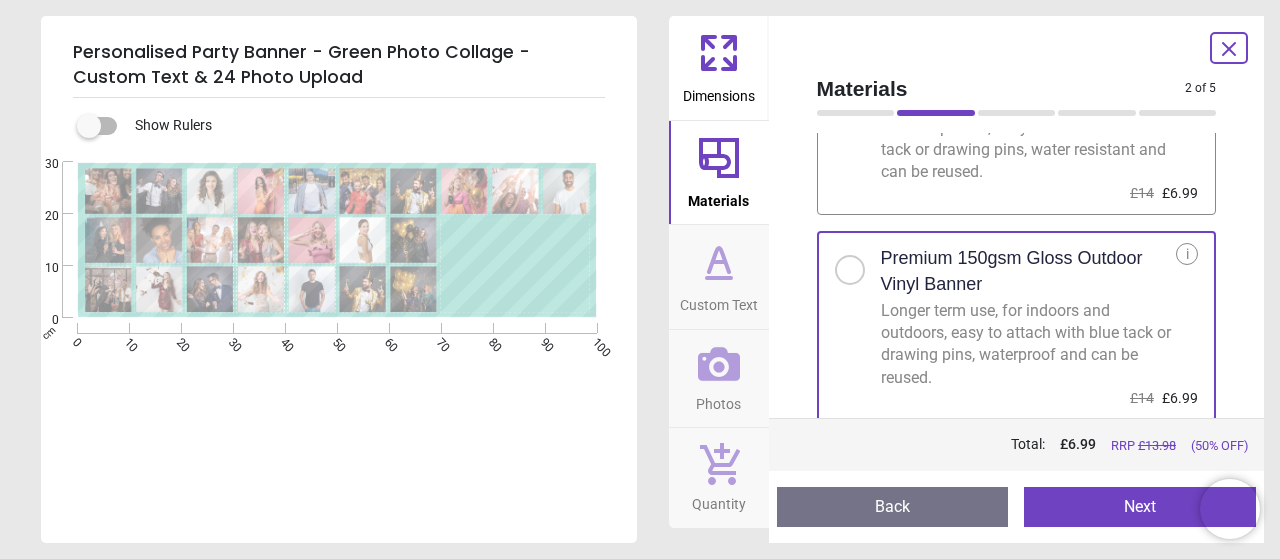 click on "Next" at bounding box center [1140, 507] 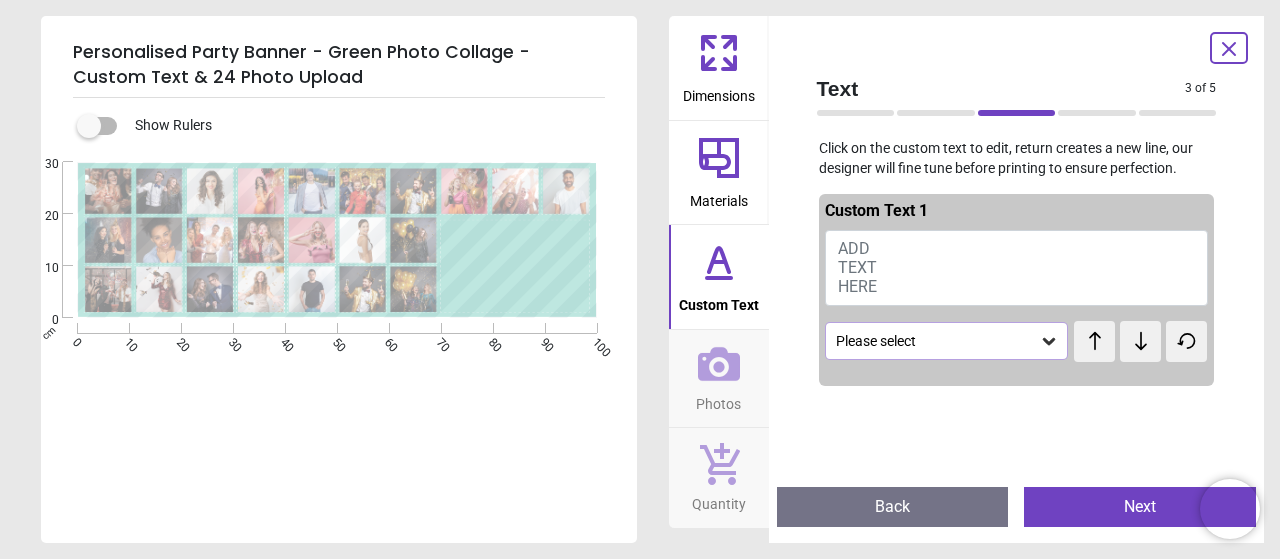 click on "ADD
TEXT
HERE" at bounding box center (857, 267) 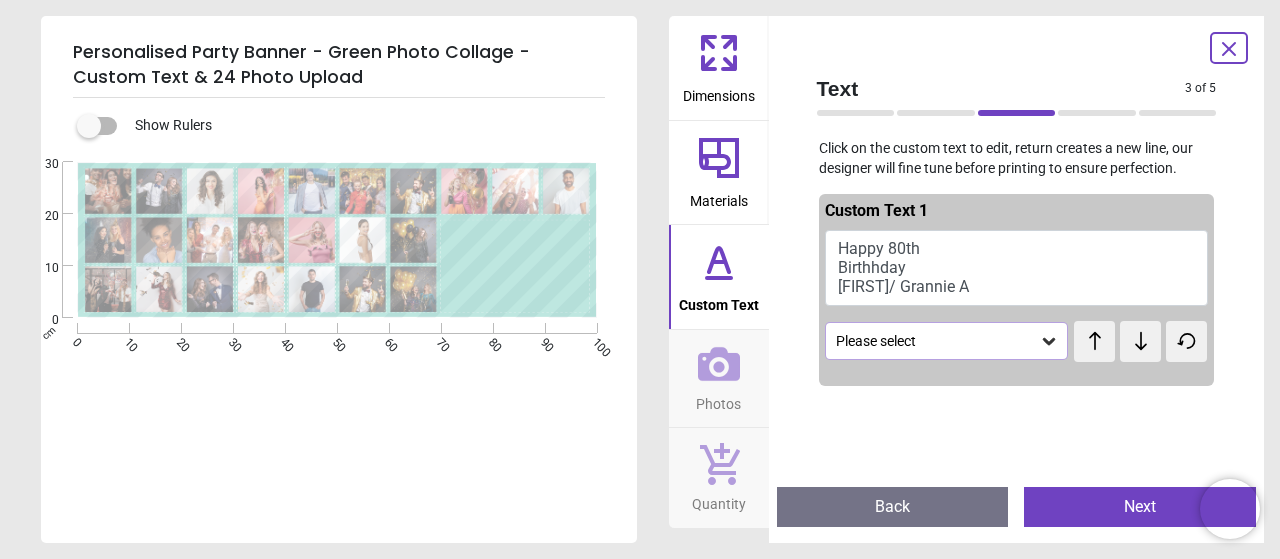 scroll, scrollTop: 0, scrollLeft: 0, axis: both 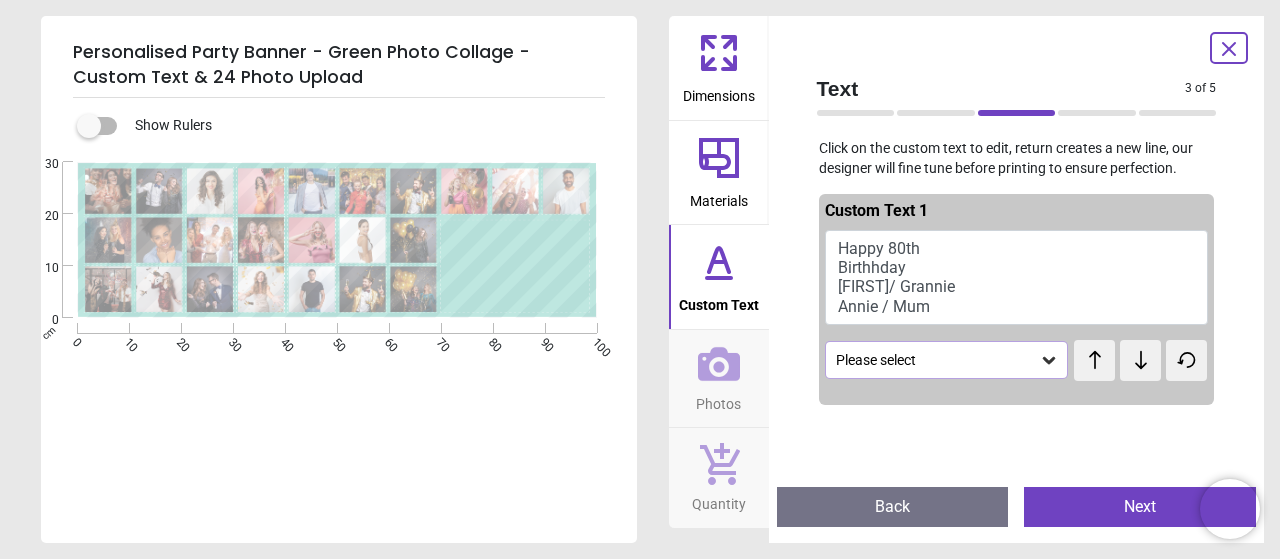 click on "Happy 80th
Birthhday
Anne/ Grannie
Annie / Mum" at bounding box center (1017, 277) 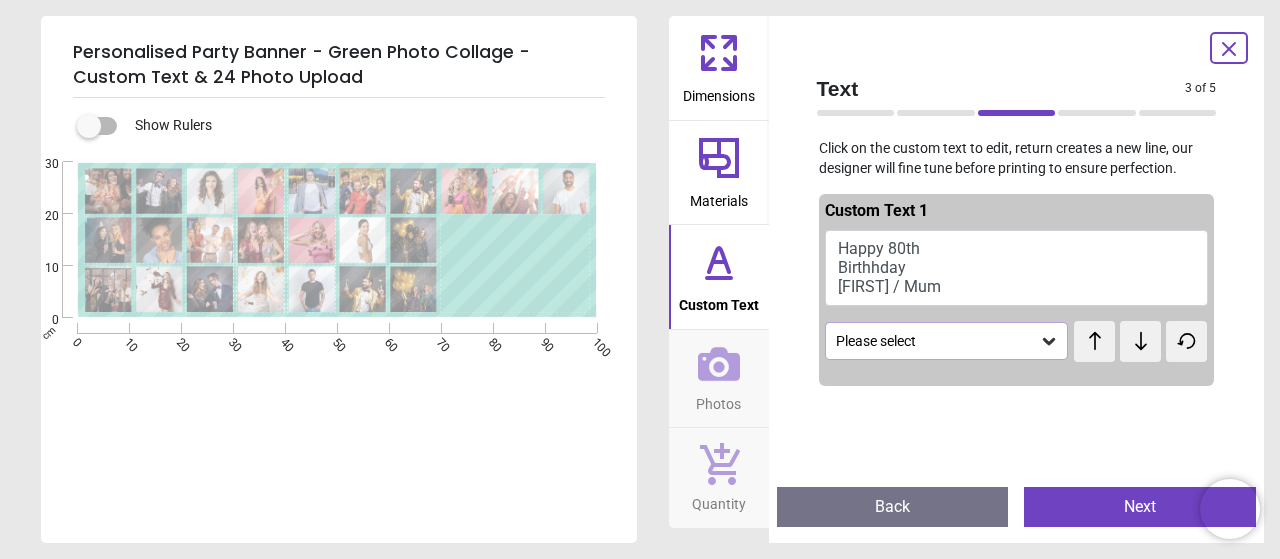 scroll, scrollTop: 0, scrollLeft: 0, axis: both 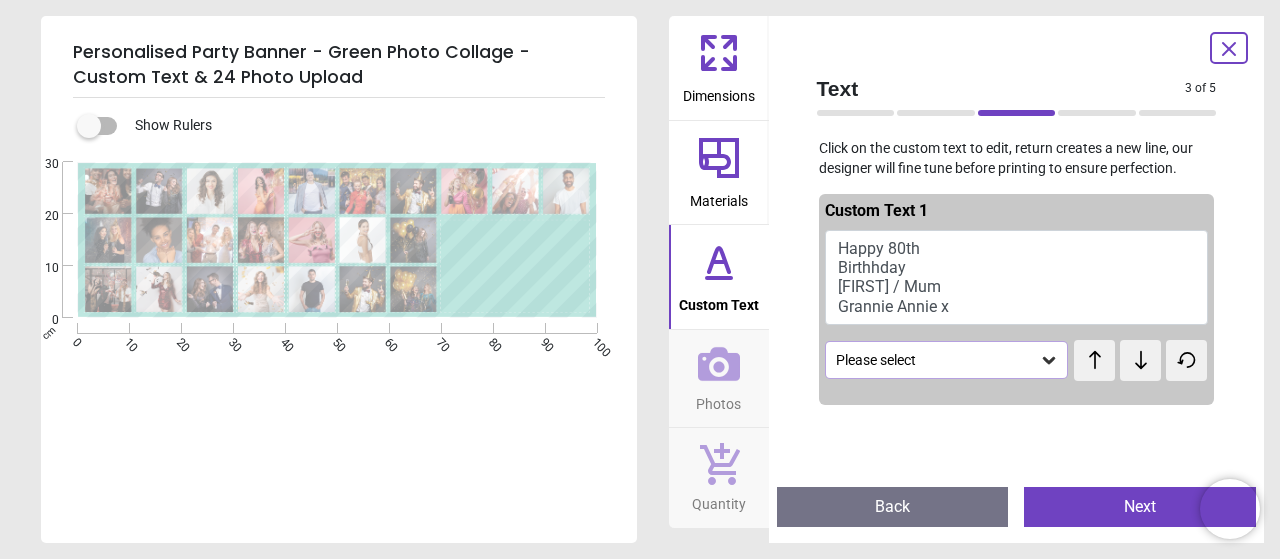 type on "**********" 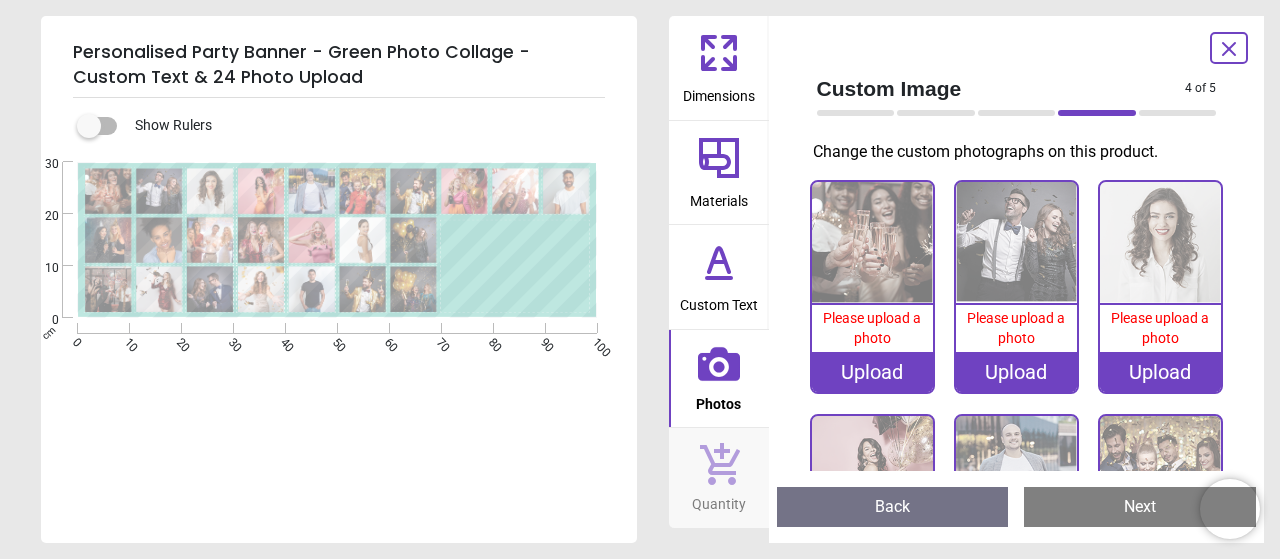 click 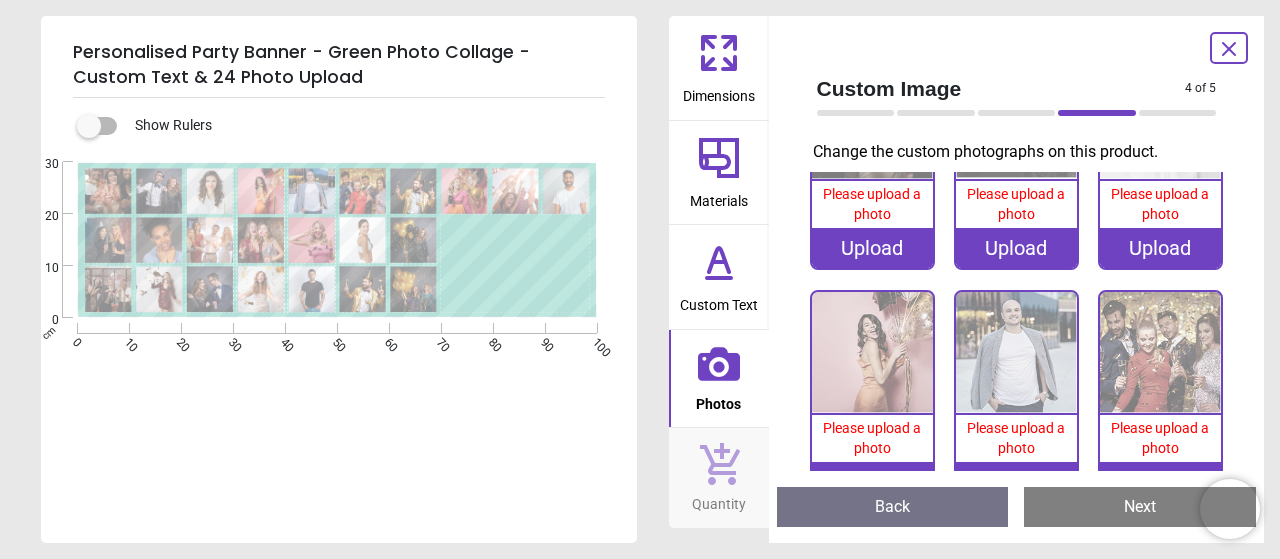 scroll, scrollTop: 0, scrollLeft: 0, axis: both 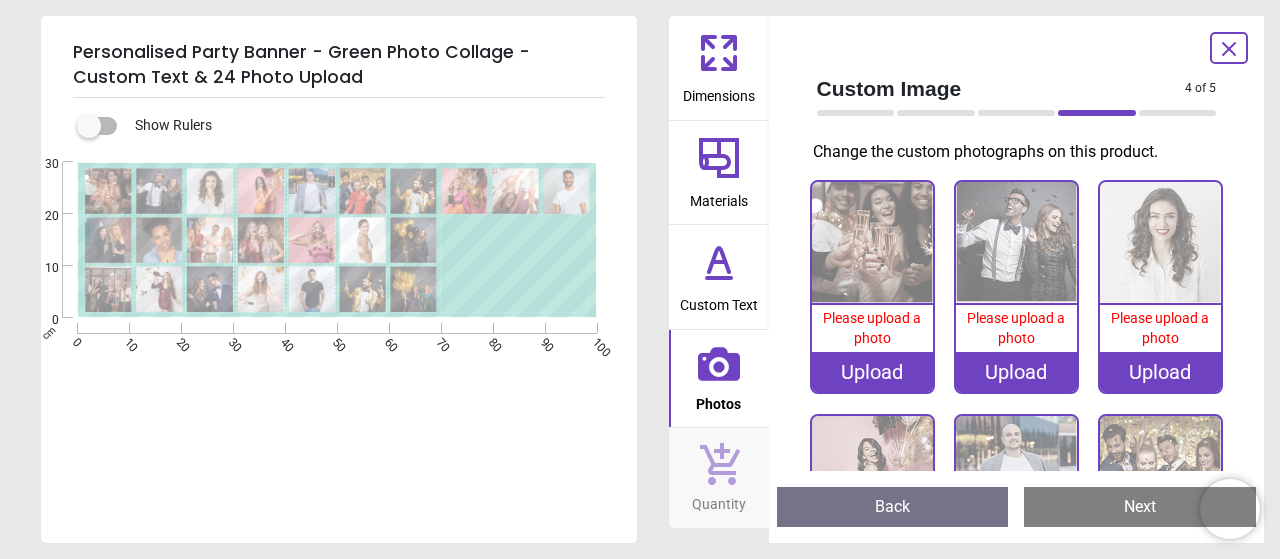 click at bounding box center (872, 242) 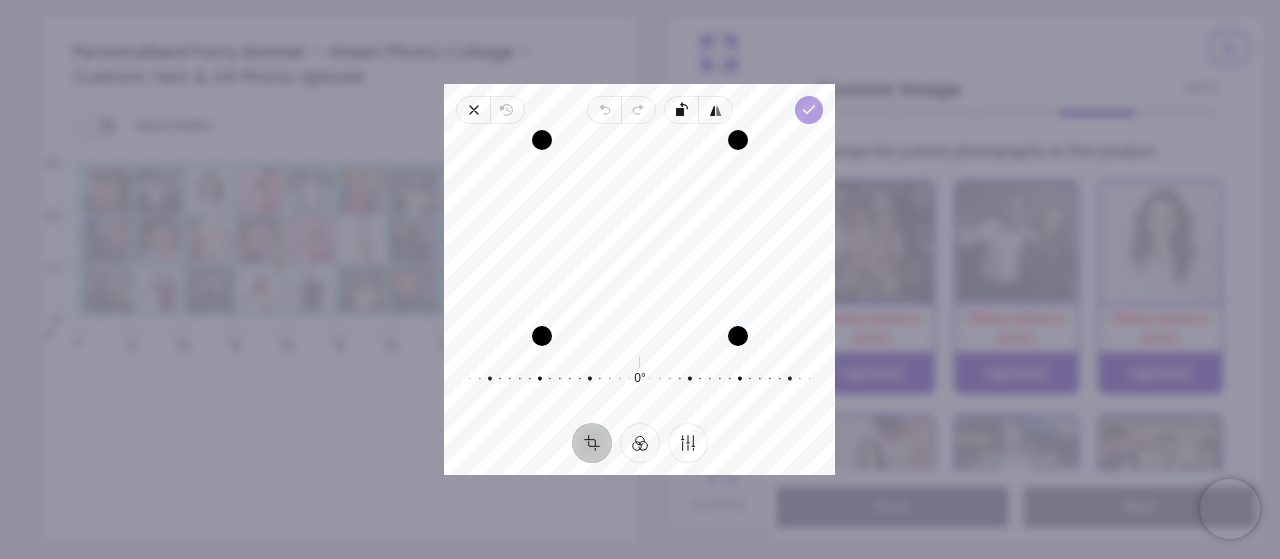 click 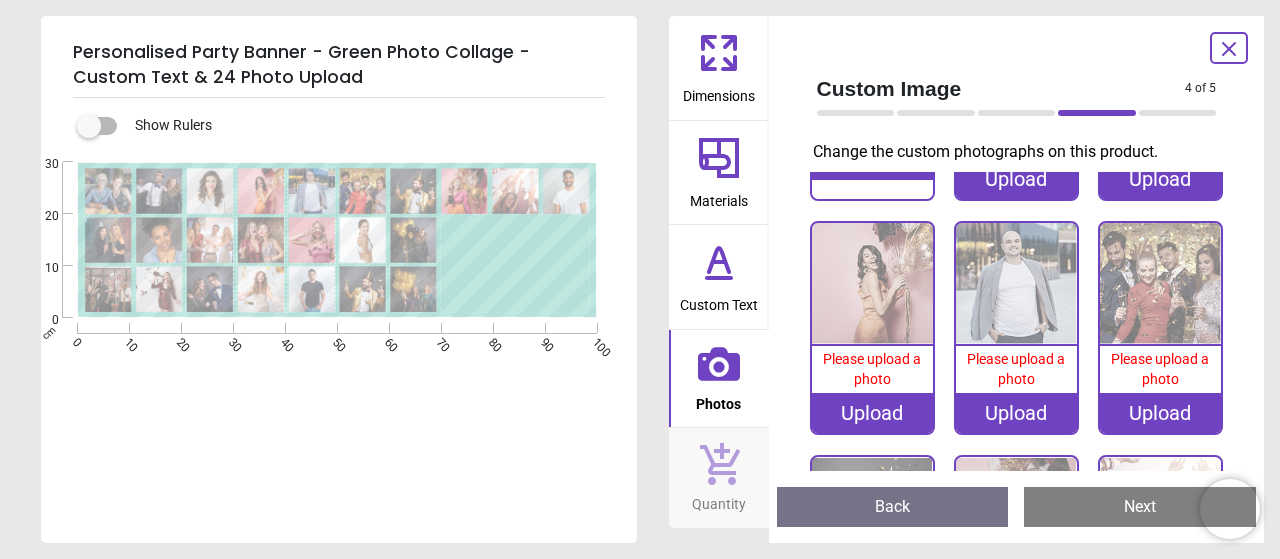 scroll, scrollTop: 194, scrollLeft: 0, axis: vertical 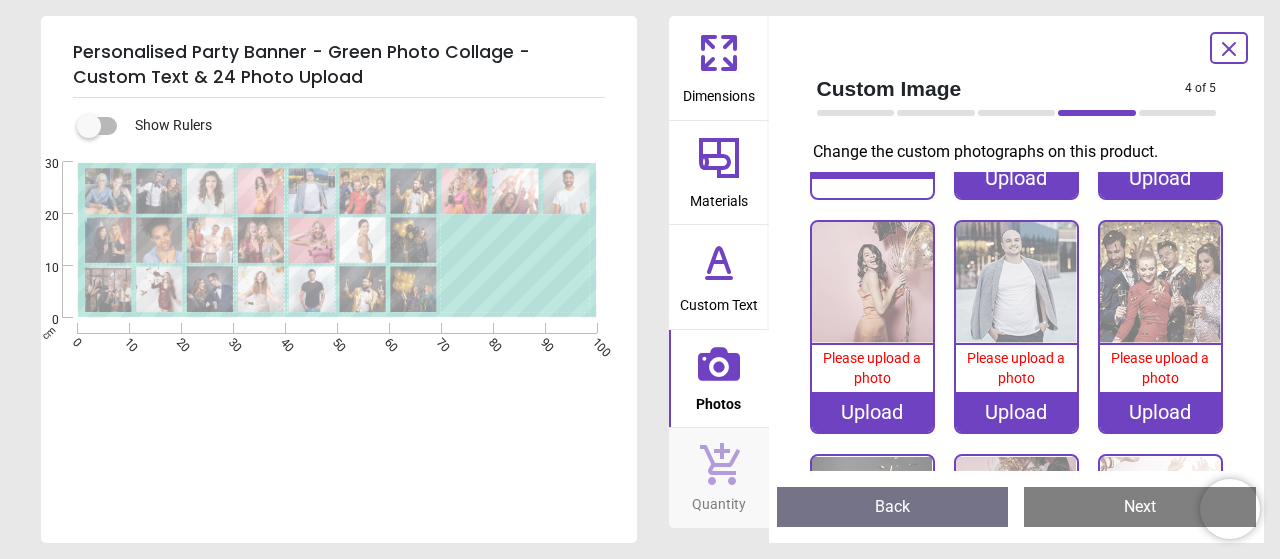 click on "Upload" at bounding box center [872, 412] 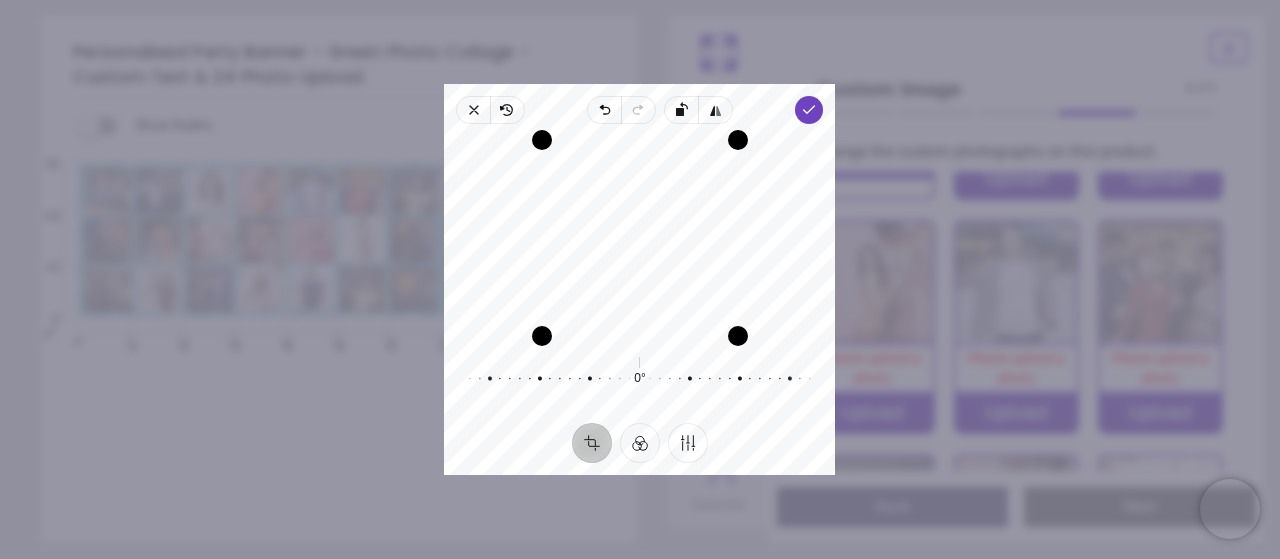drag, startPoint x: 630, startPoint y: 211, endPoint x: 674, endPoint y: 213, distance: 44.04543 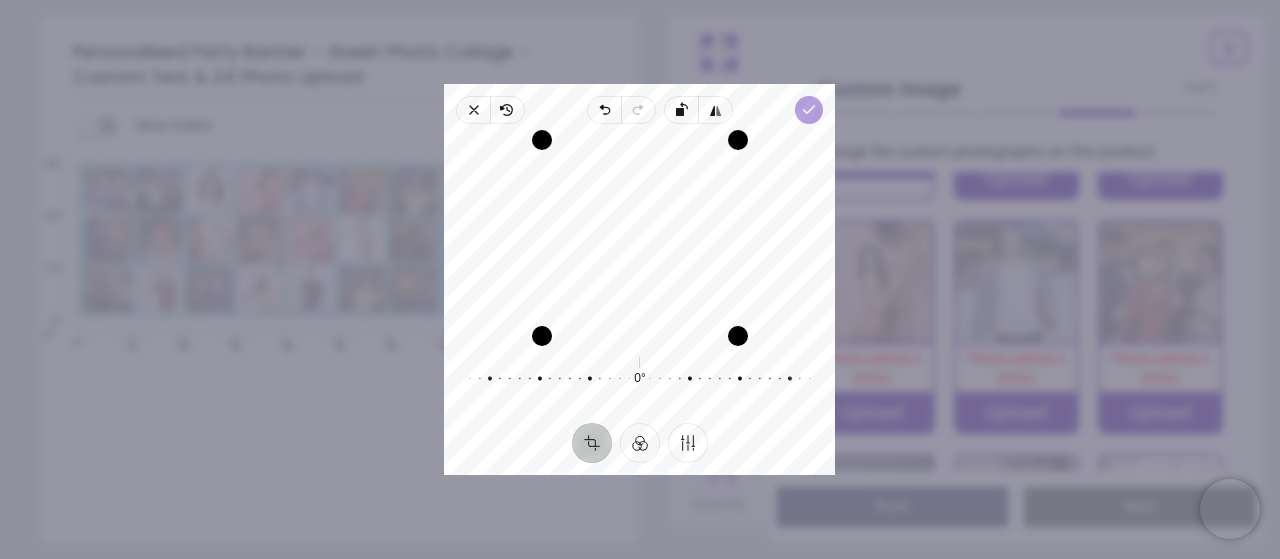 click 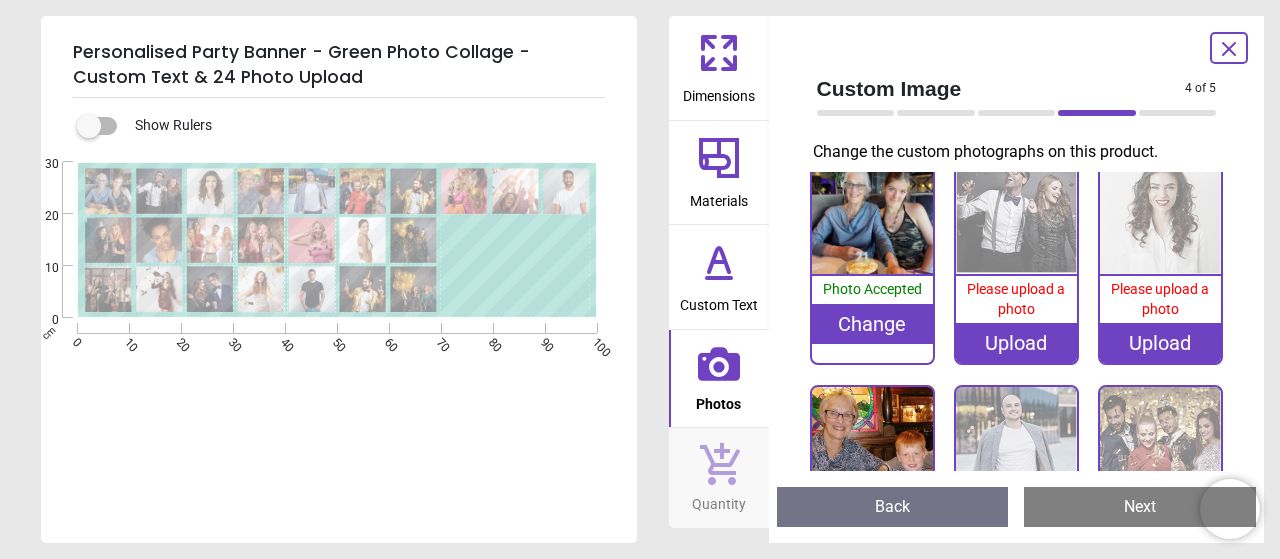 scroll, scrollTop: 30, scrollLeft: 0, axis: vertical 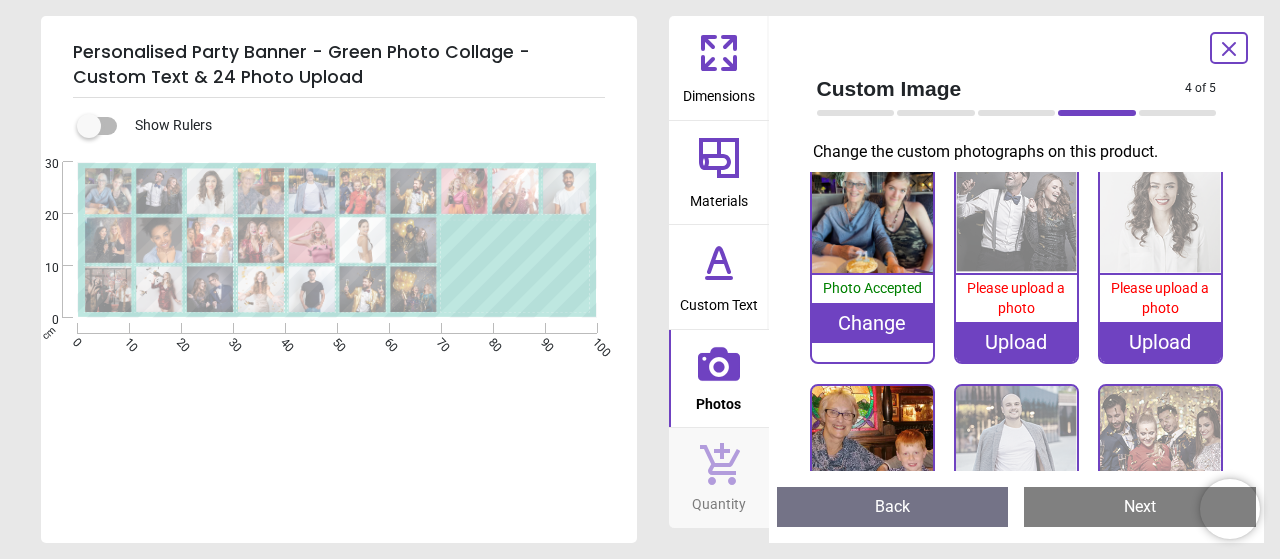 click 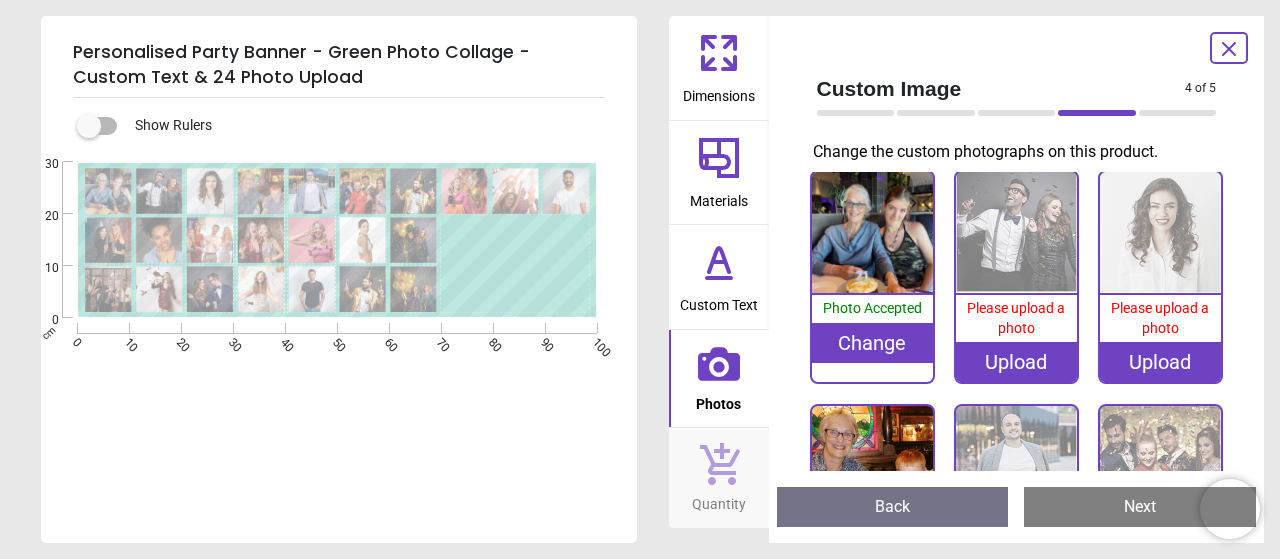 click on "Change" at bounding box center [872, 343] 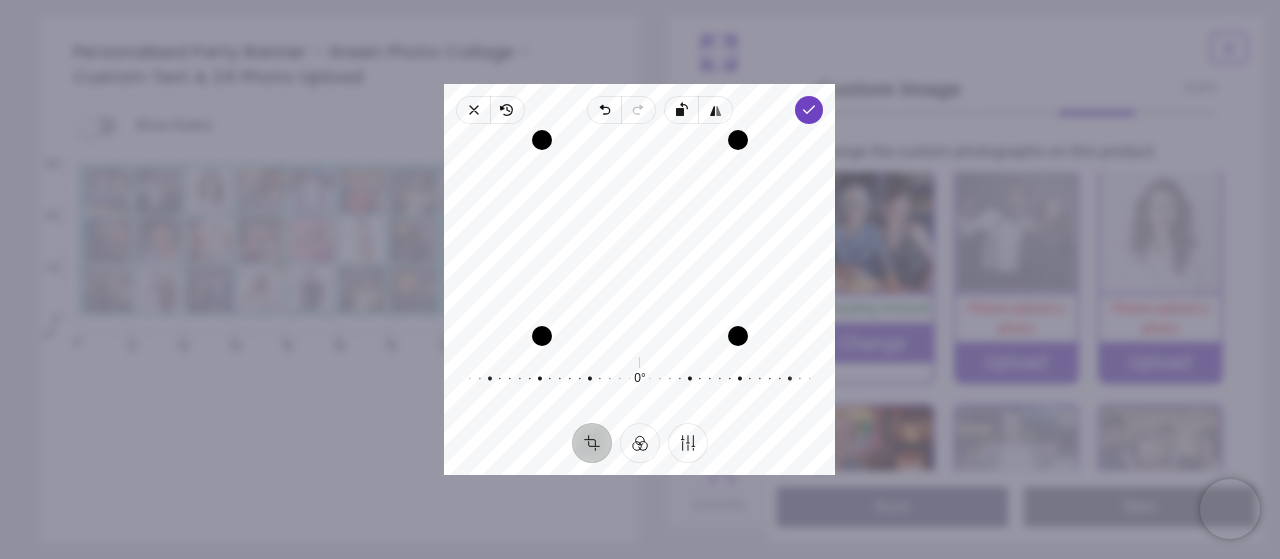 click on "Recenter" at bounding box center (639, 237) 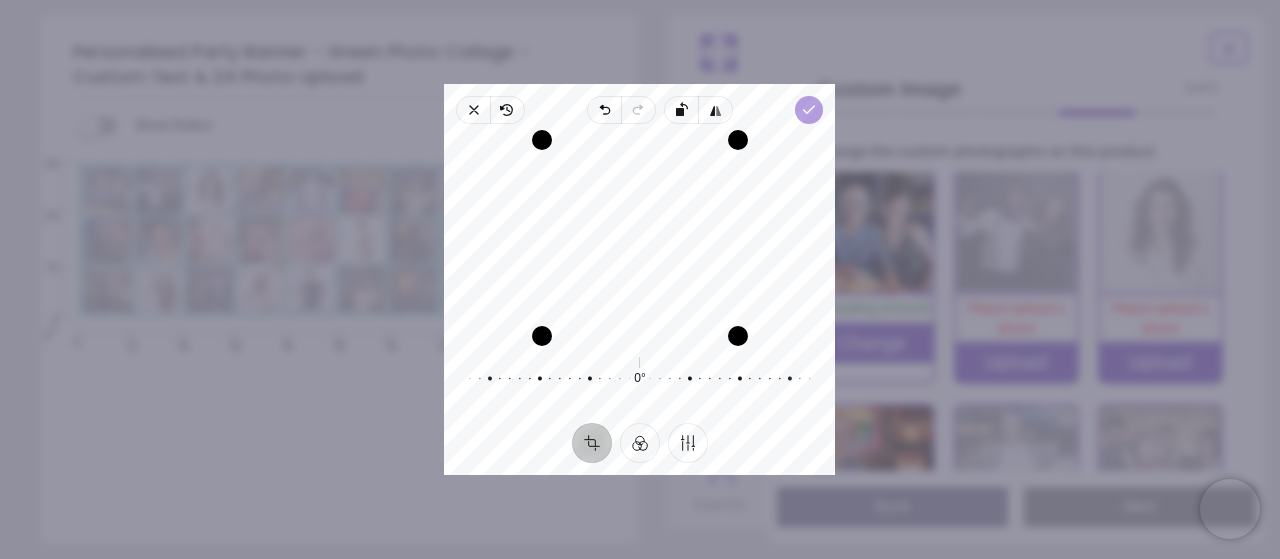 click 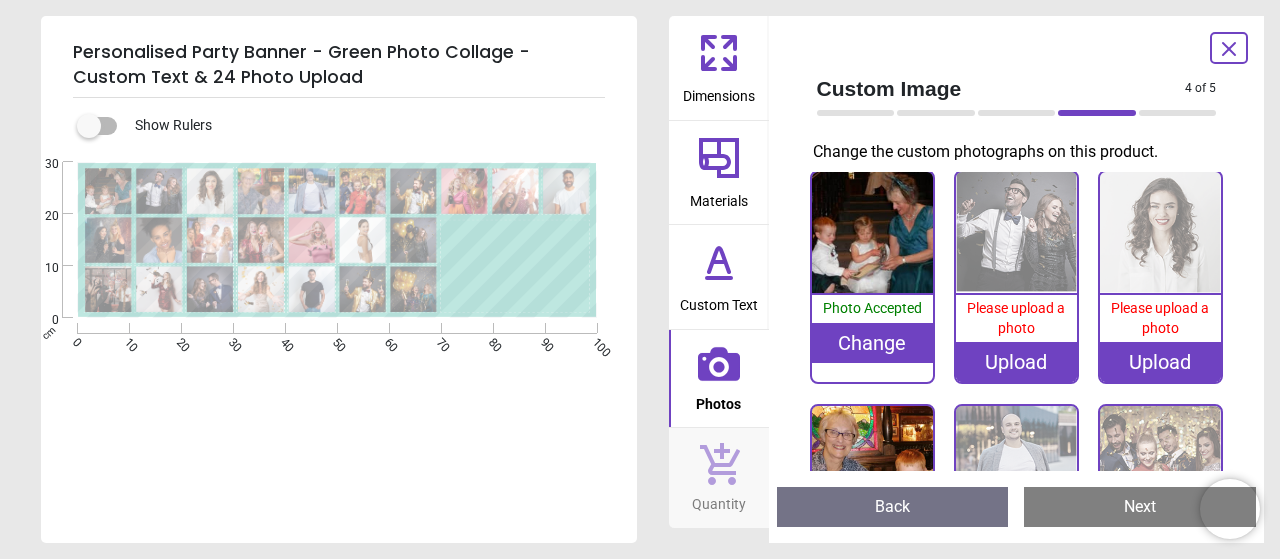 click at bounding box center (1016, 232) 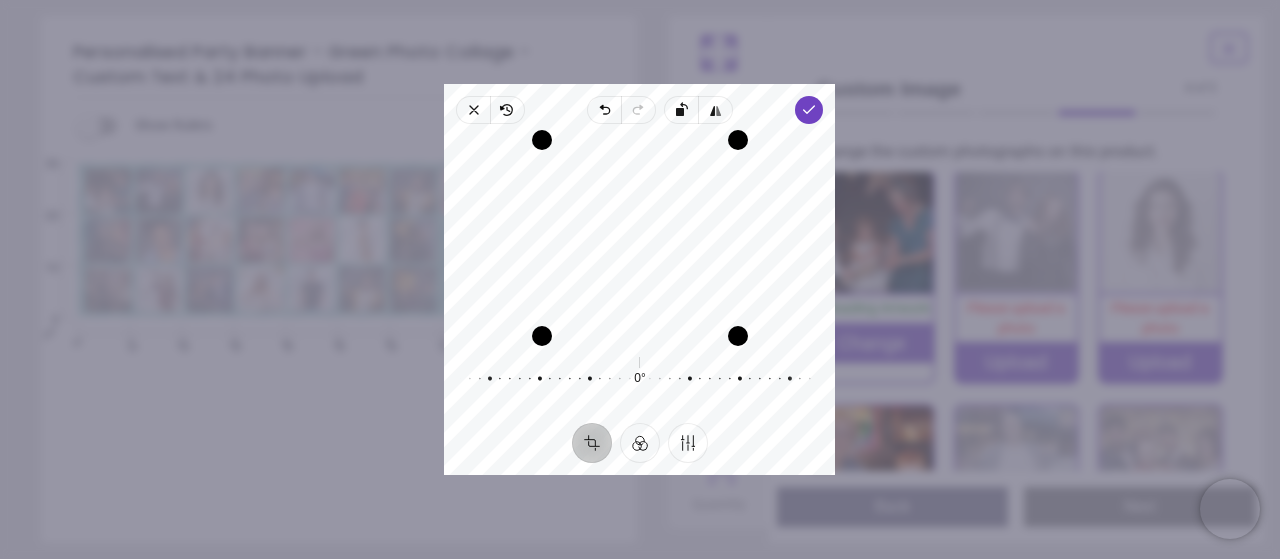 drag, startPoint x: 670, startPoint y: 225, endPoint x: 675, endPoint y: 245, distance: 20.615528 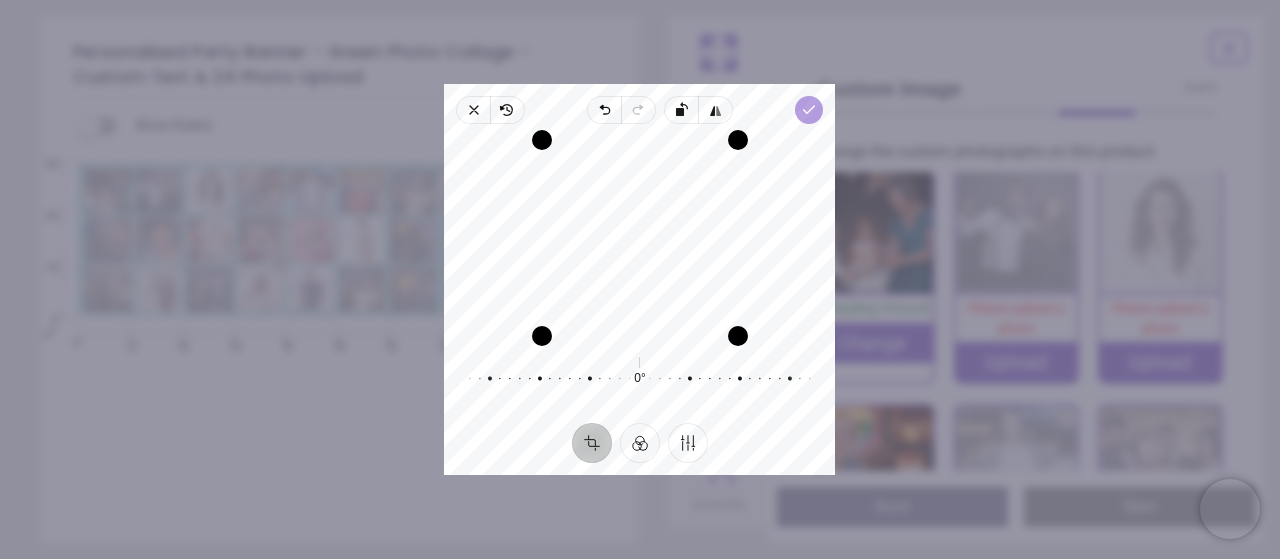 click 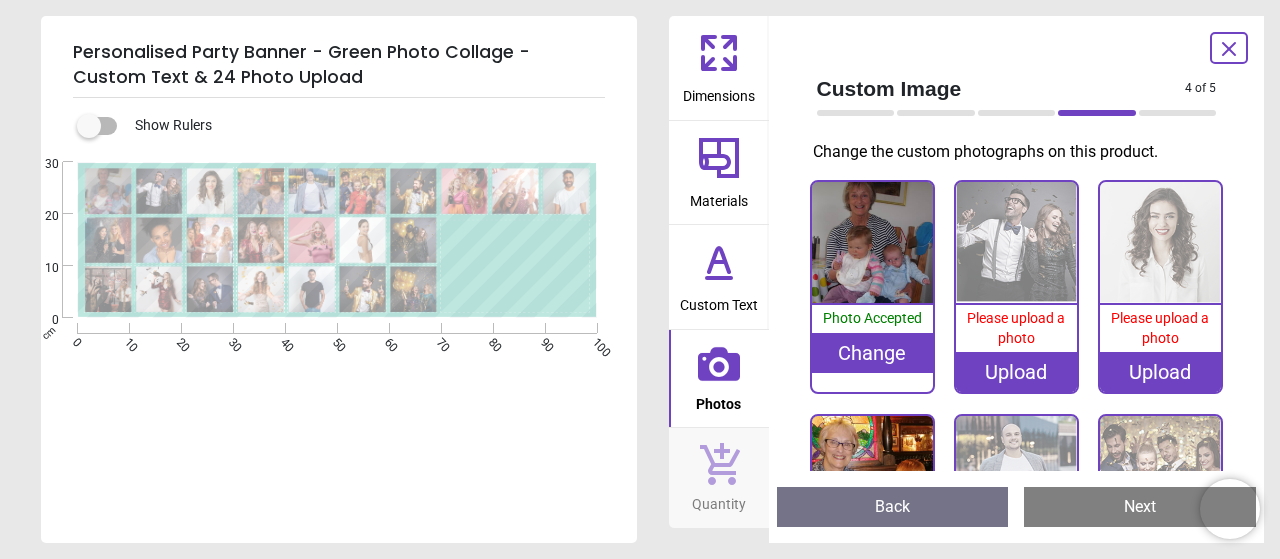scroll, scrollTop: 0, scrollLeft: 0, axis: both 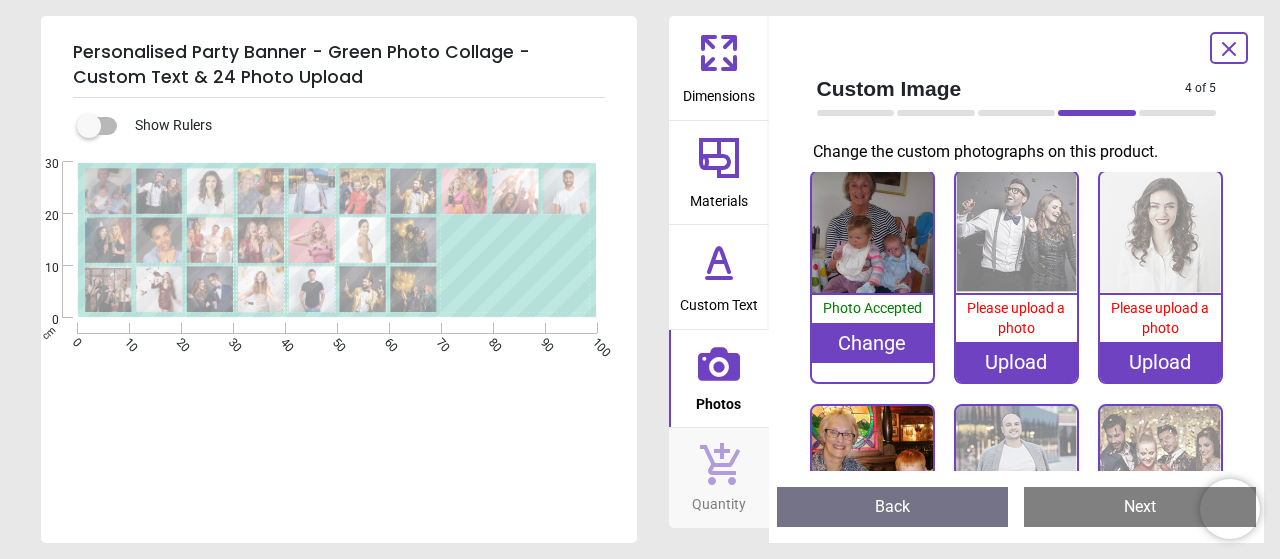 click on "Upload" at bounding box center (1016, 362) 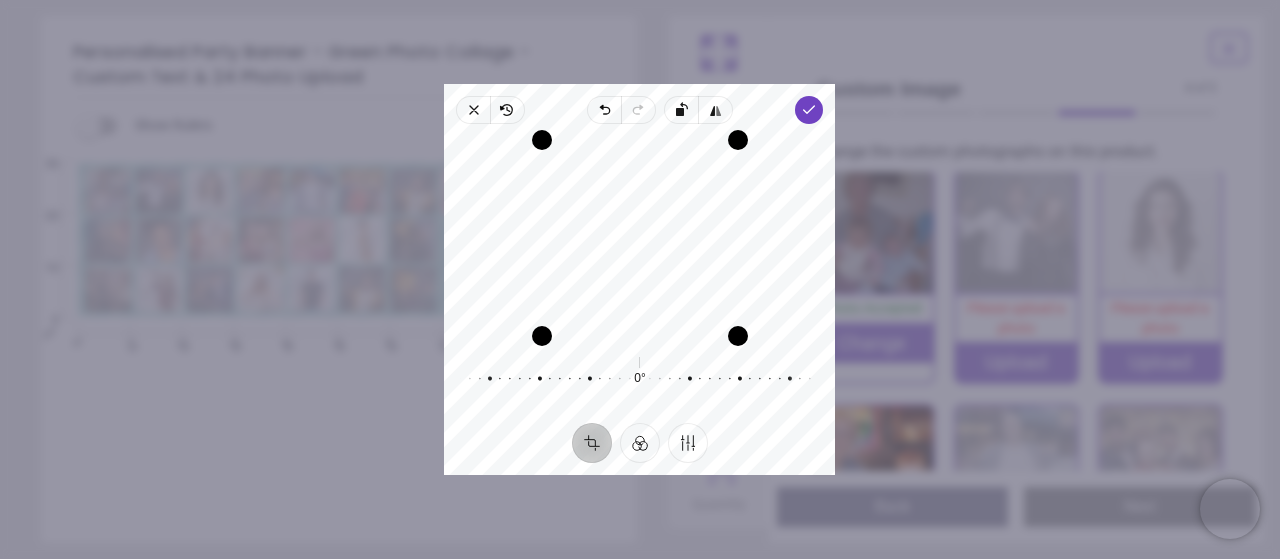 drag, startPoint x: 672, startPoint y: 255, endPoint x: 648, endPoint y: 253, distance: 24.083189 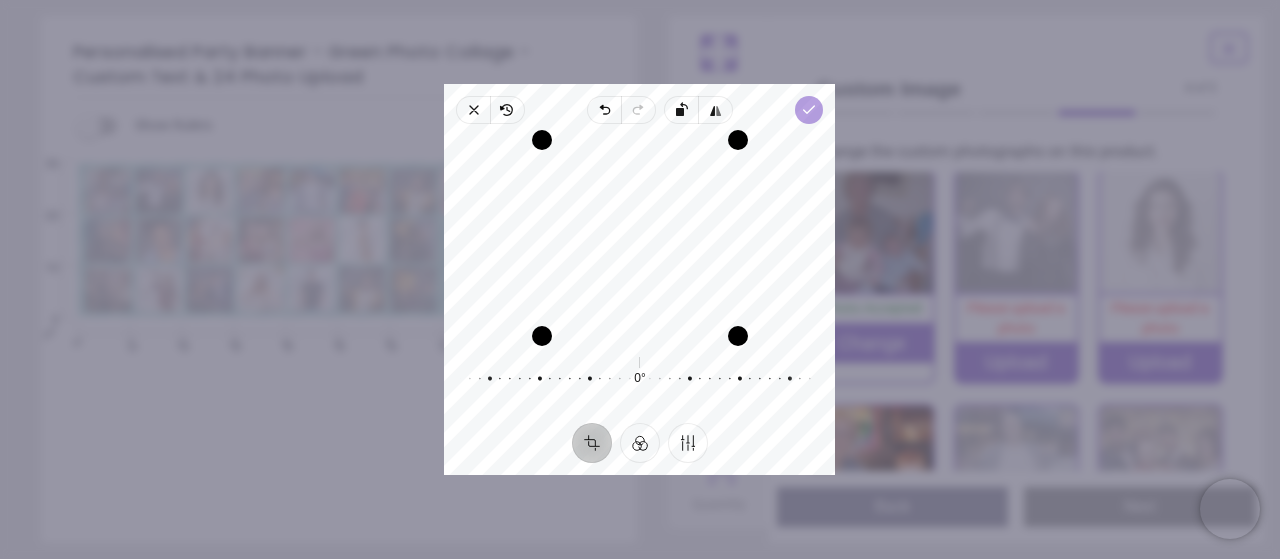 click 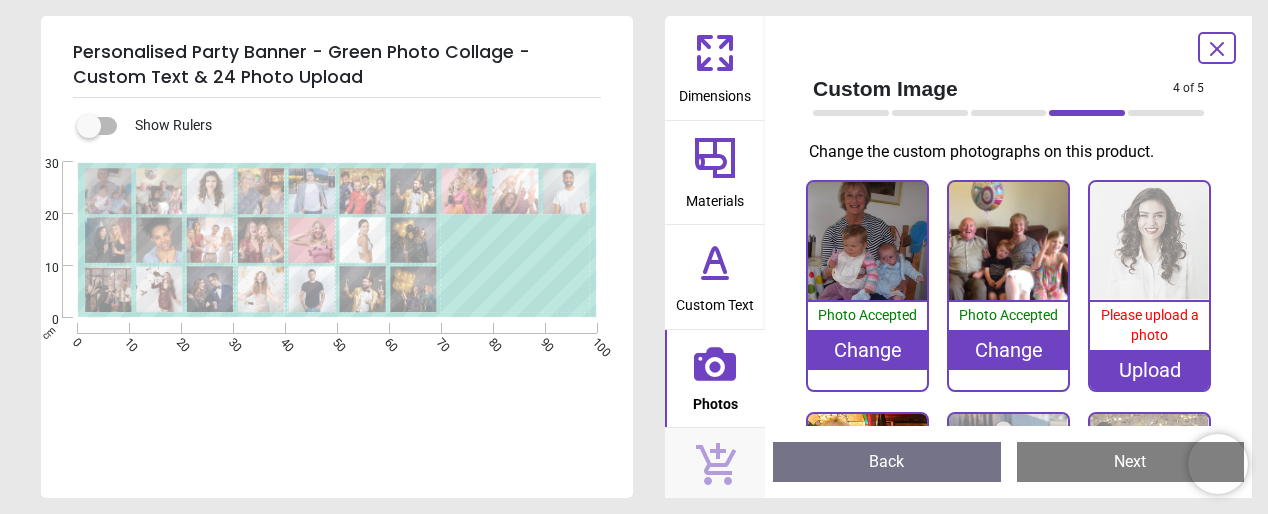 scroll, scrollTop: 0, scrollLeft: 0, axis: both 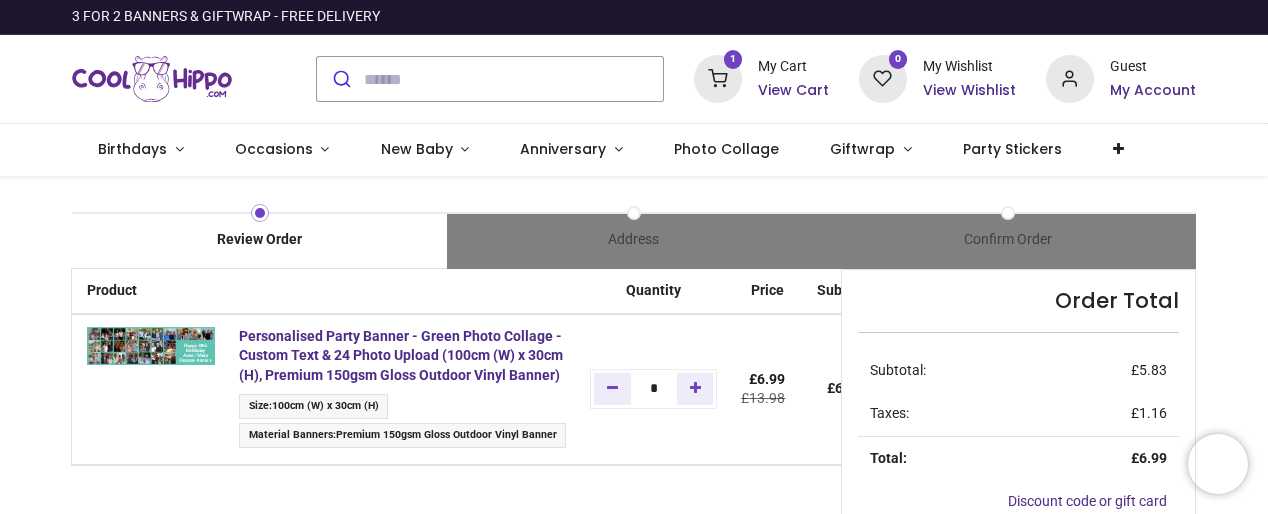 click on "Taxes:" at bounding box center [949, 414] 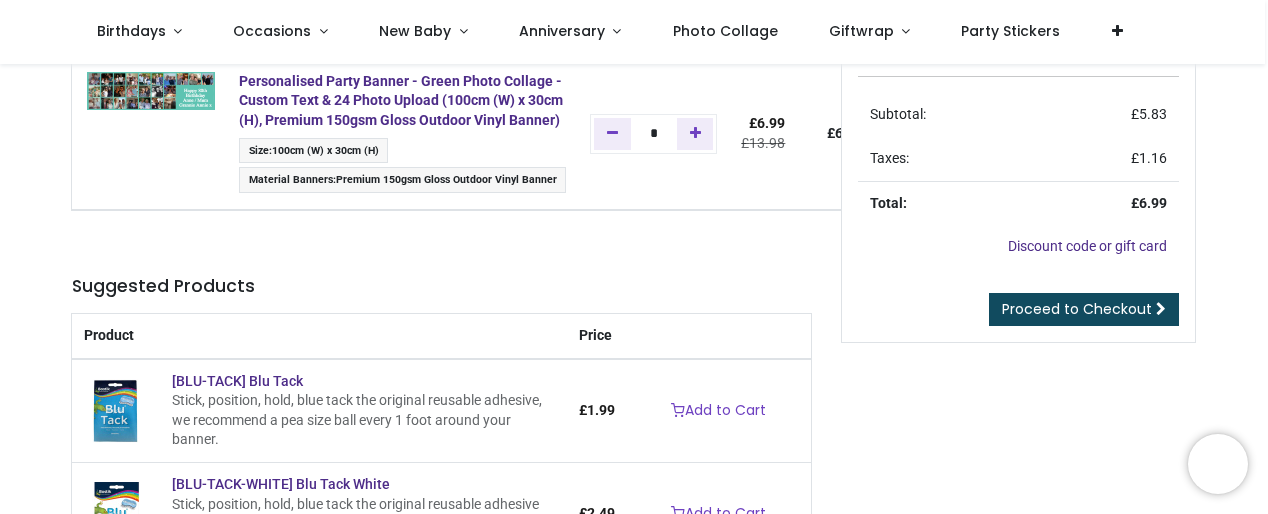 scroll, scrollTop: 89, scrollLeft: 0, axis: vertical 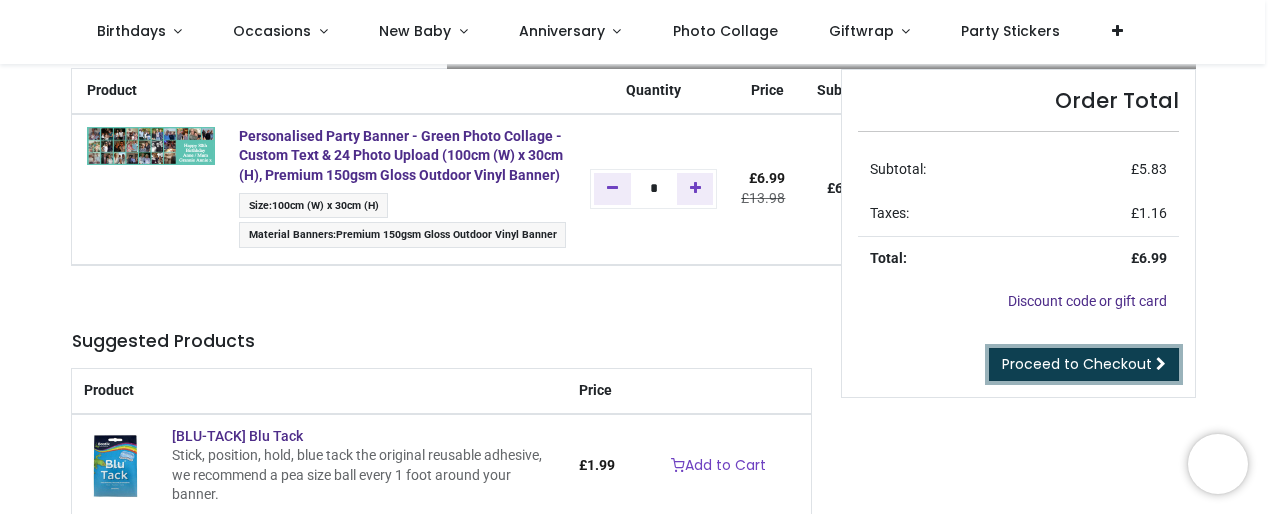 click on "Proceed to Checkout" at bounding box center [1077, 364] 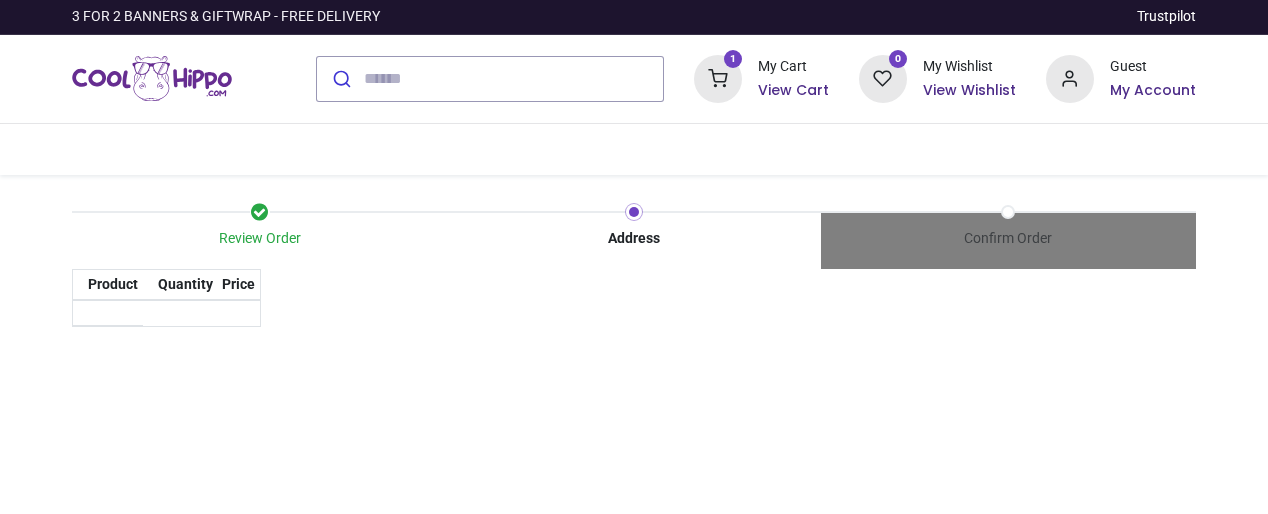 scroll, scrollTop: 0, scrollLeft: 0, axis: both 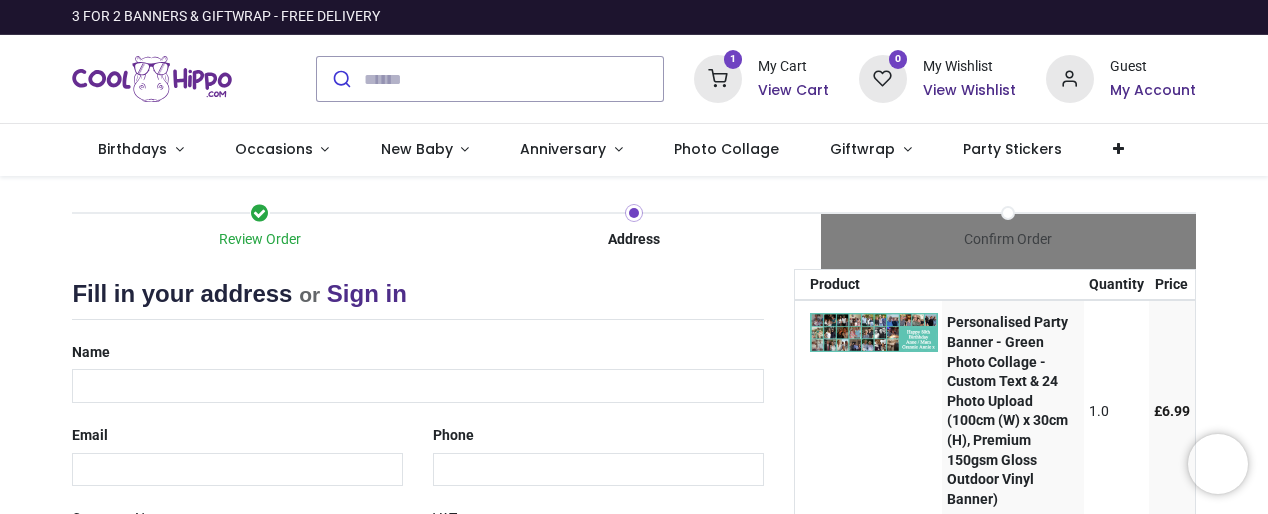 select on "***" 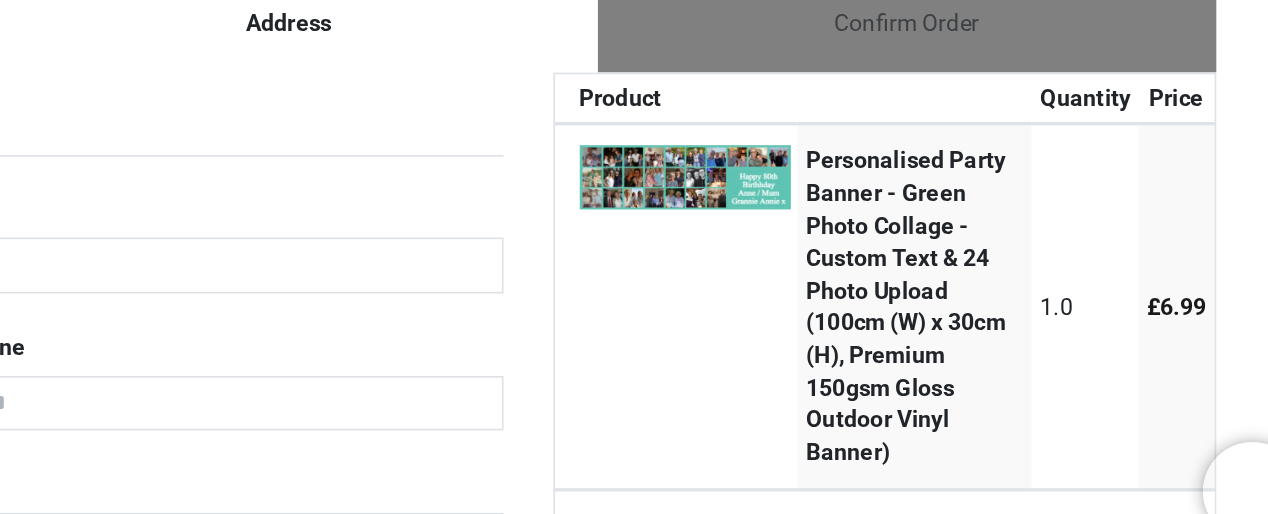 scroll, scrollTop: 66, scrollLeft: 0, axis: vertical 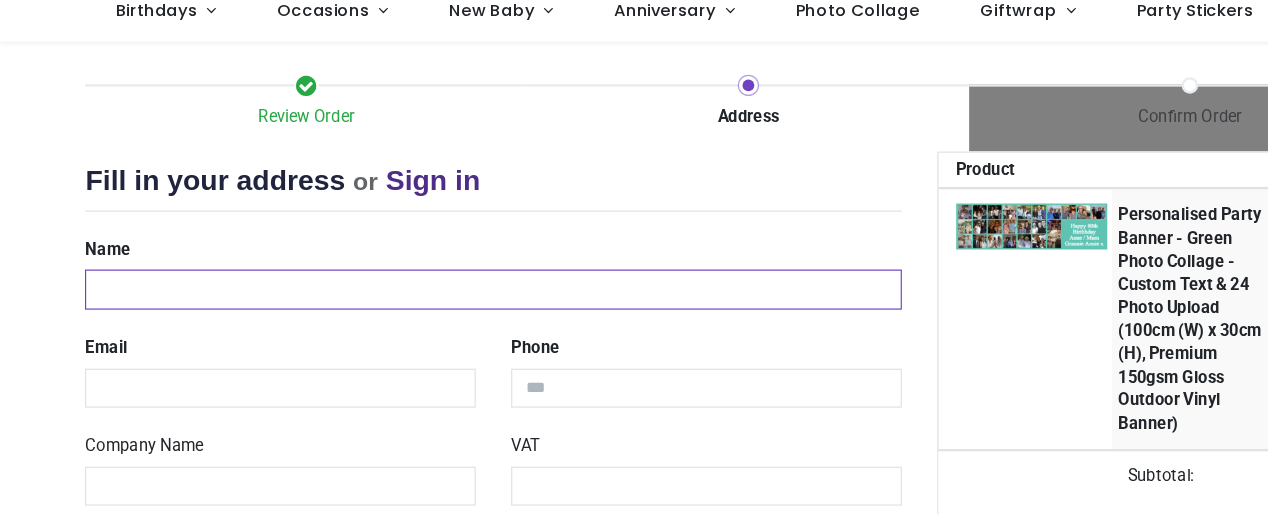 click at bounding box center [417, 322] 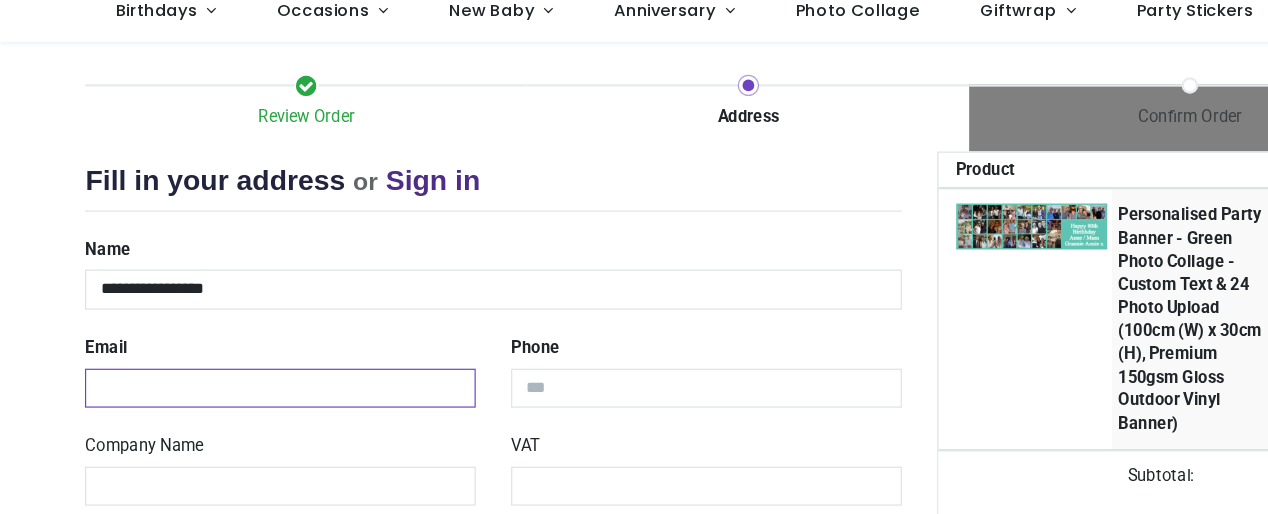 type on "**********" 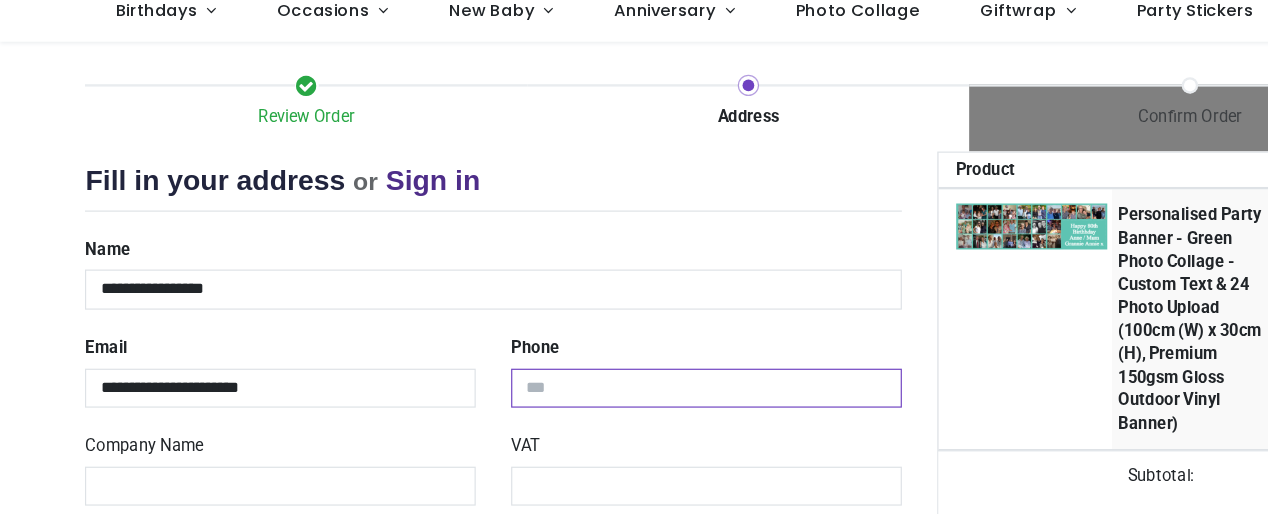 type on "**********" 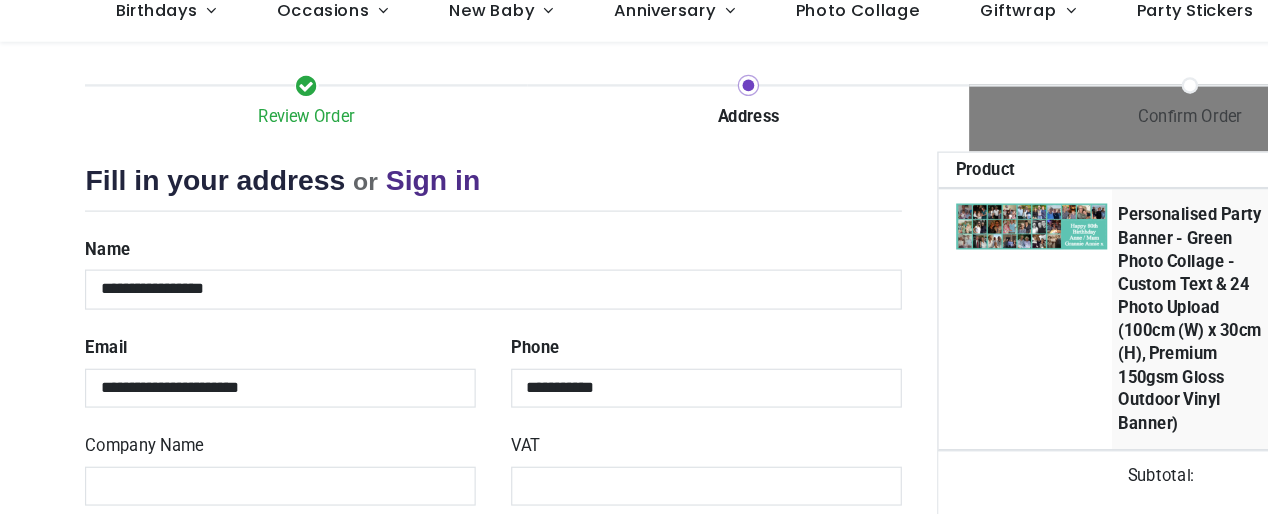 type on "**********" 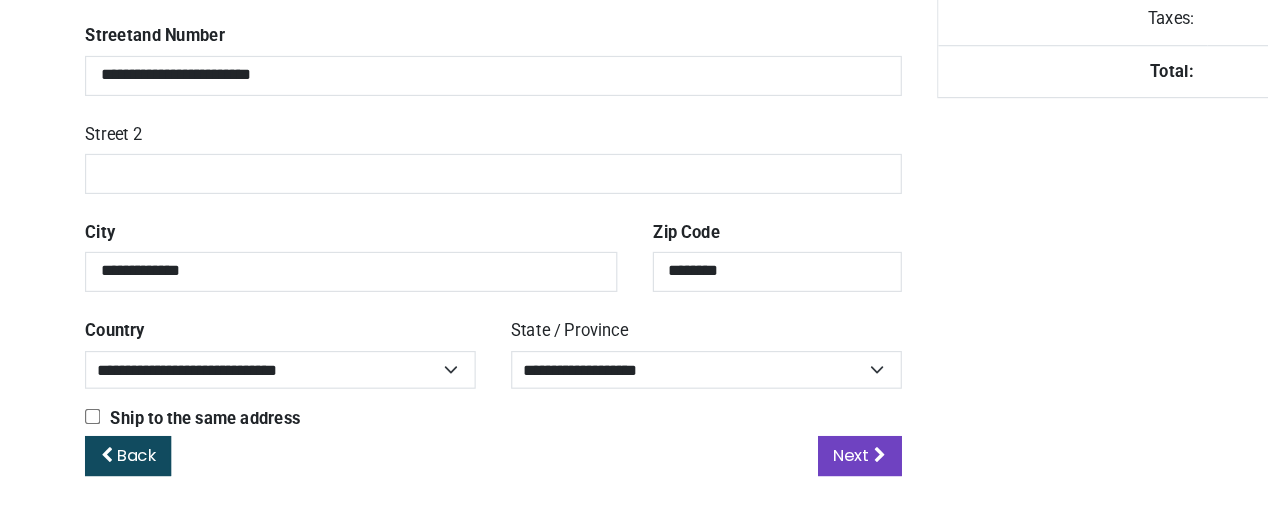 scroll, scrollTop: 494, scrollLeft: 0, axis: vertical 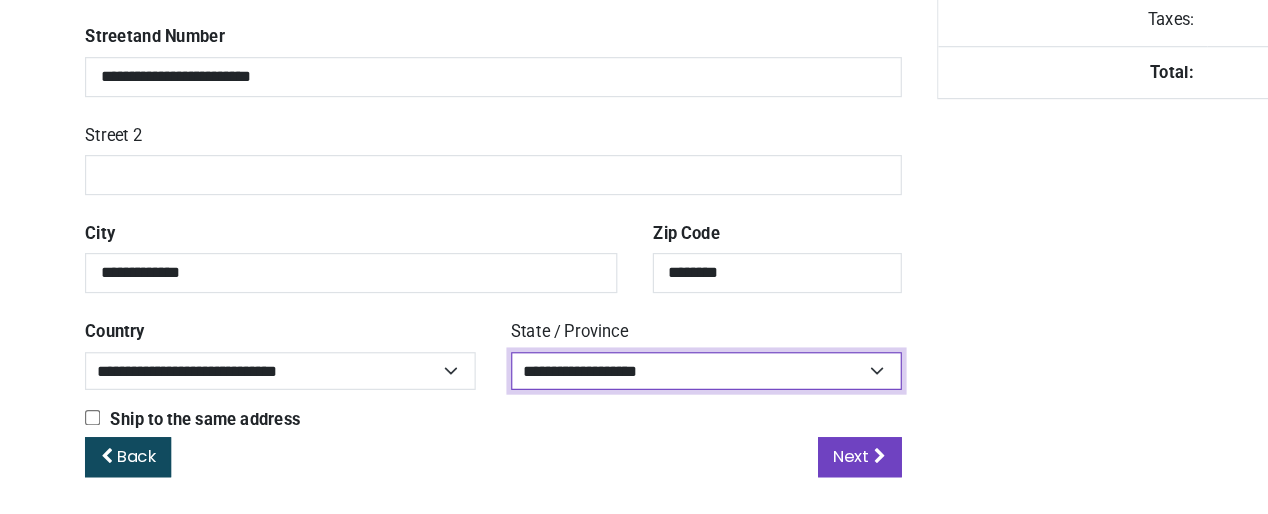 click on "**********" at bounding box center (598, 391) 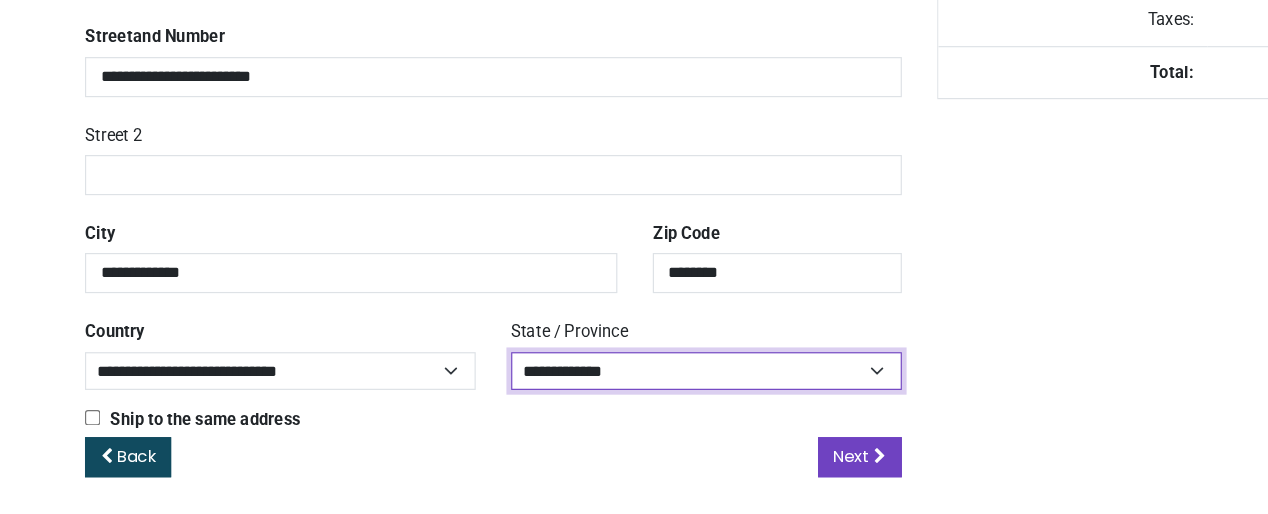 click on "**********" at bounding box center [598, 391] 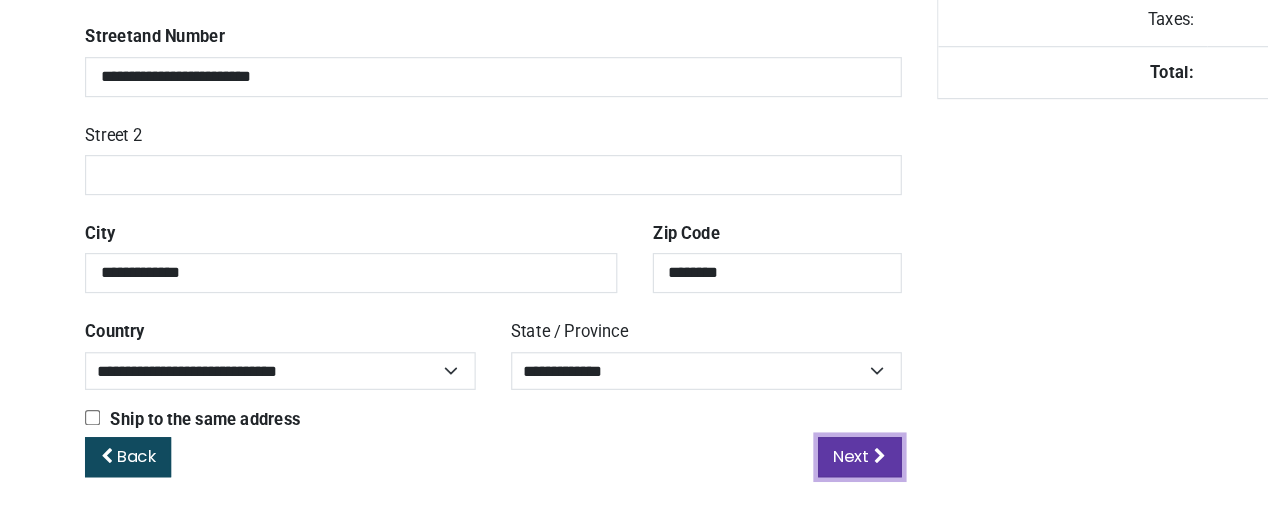 click on "Next" at bounding box center [721, 463] 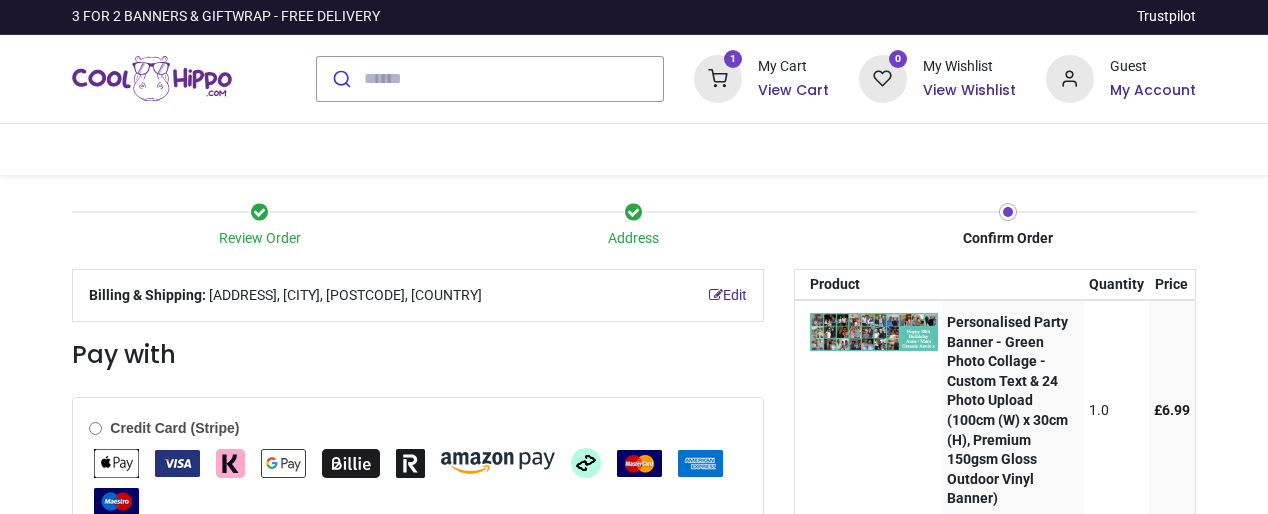 scroll, scrollTop: 0, scrollLeft: 0, axis: both 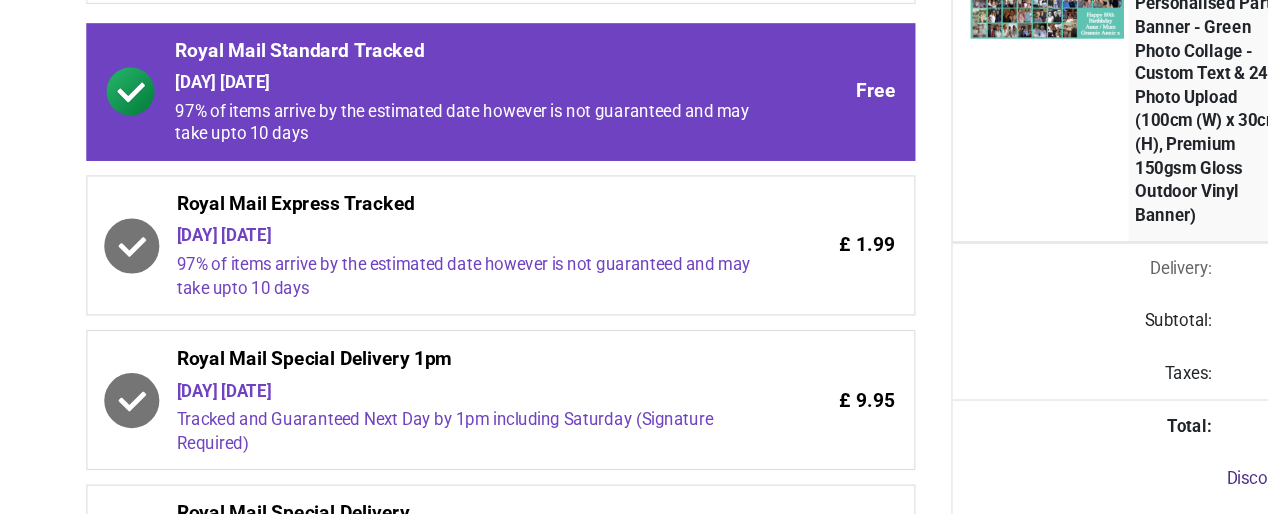 click 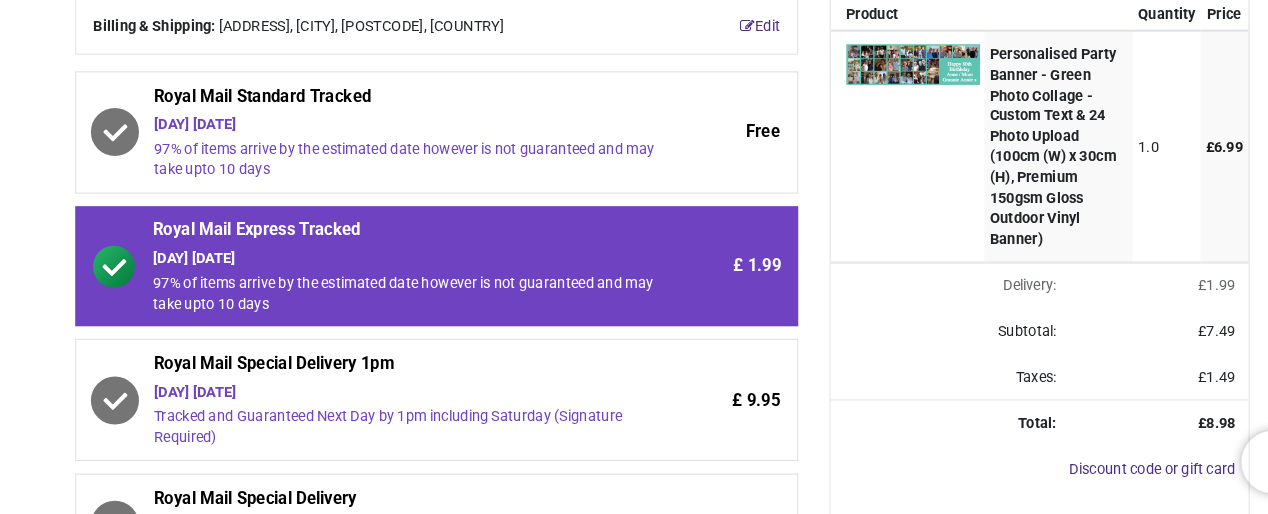 scroll, scrollTop: 0, scrollLeft: 0, axis: both 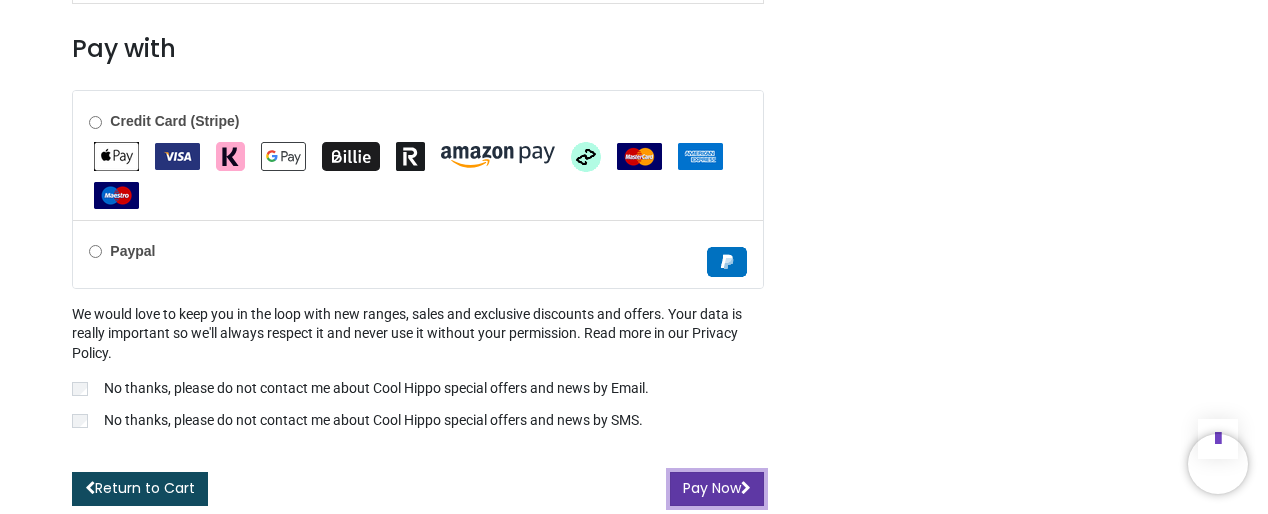 click on "Pay Now" at bounding box center [717, 489] 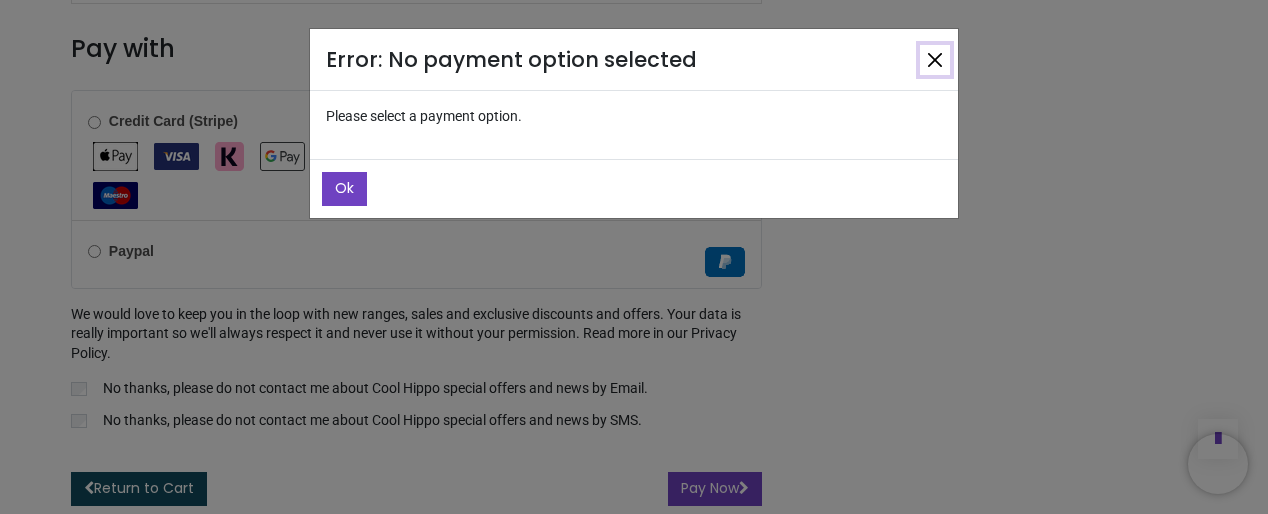 click at bounding box center (935, 60) 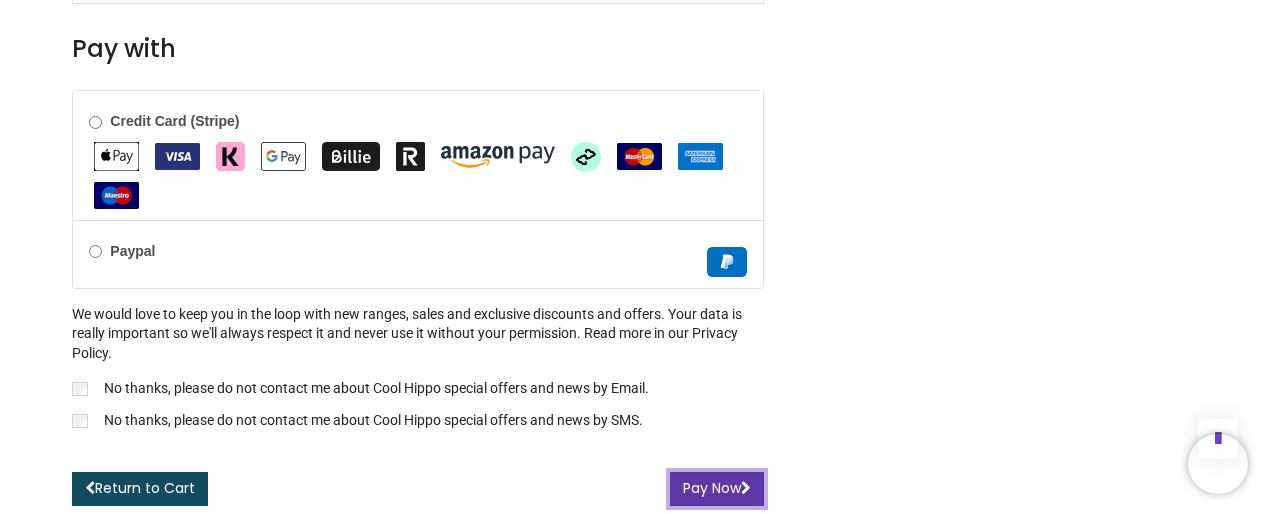 click on "Pay Now" at bounding box center [717, 489] 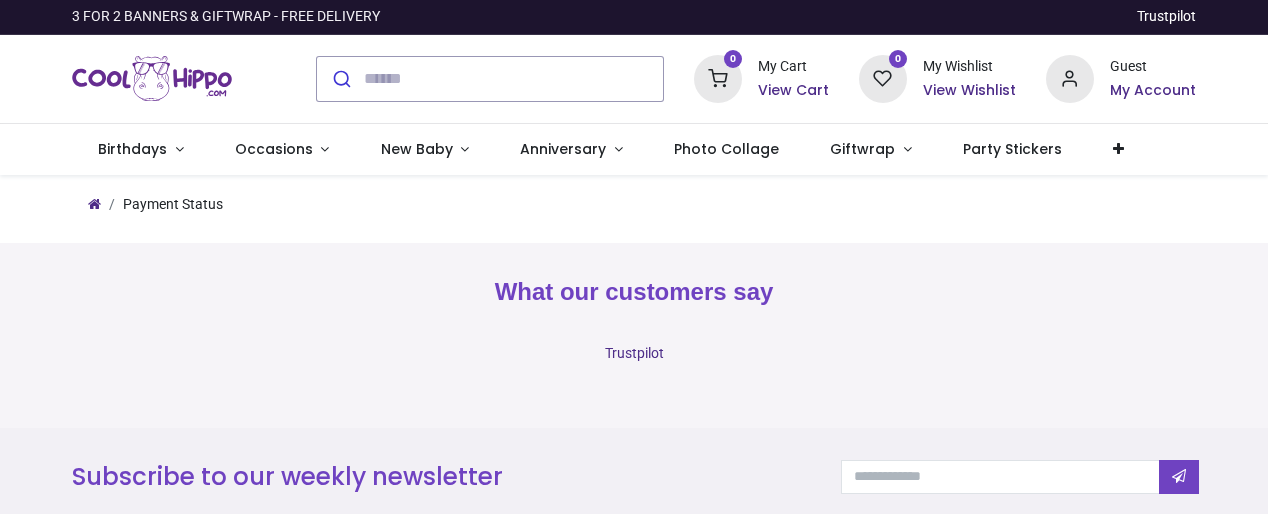scroll, scrollTop: 0, scrollLeft: 0, axis: both 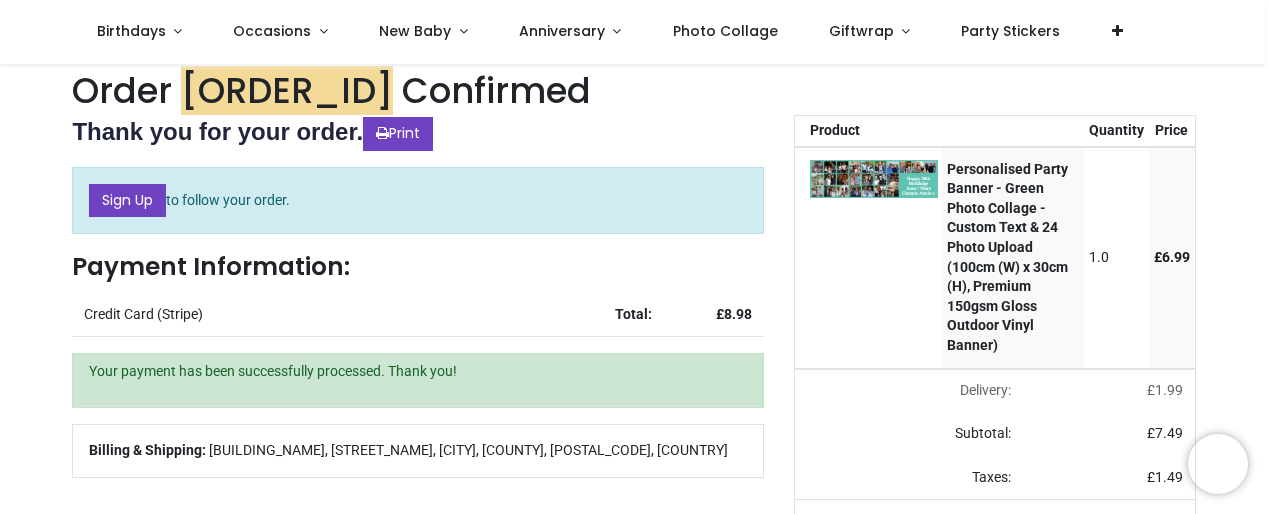 click on "Order   [ORDER_ID]   Confirmed" at bounding box center [633, 90] 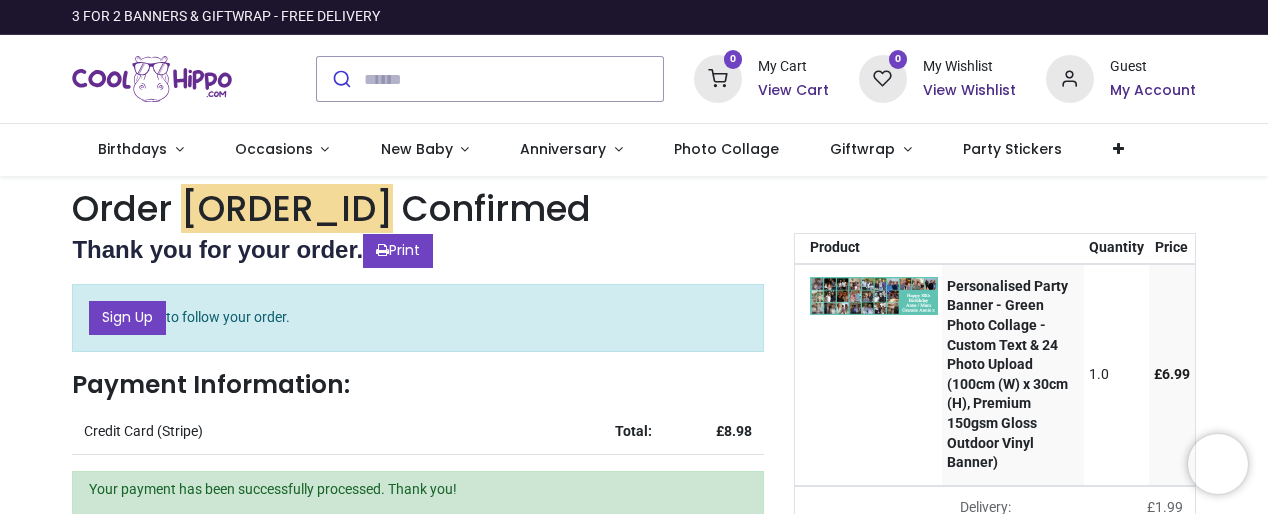 click on "Thank you for your order.
Print" at bounding box center [417, 250] 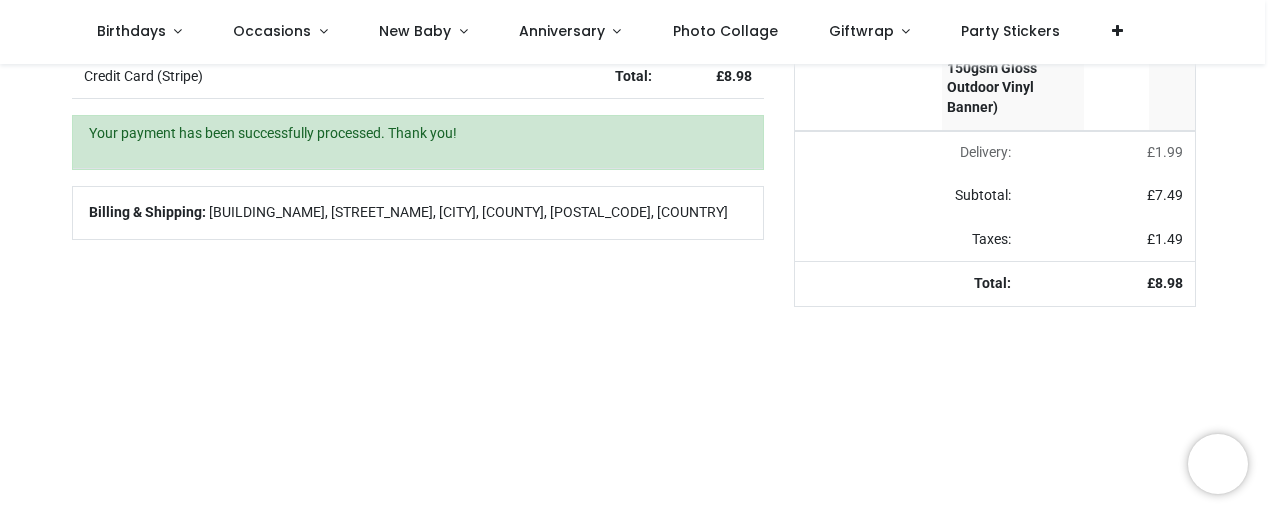 scroll, scrollTop: 0, scrollLeft: 0, axis: both 